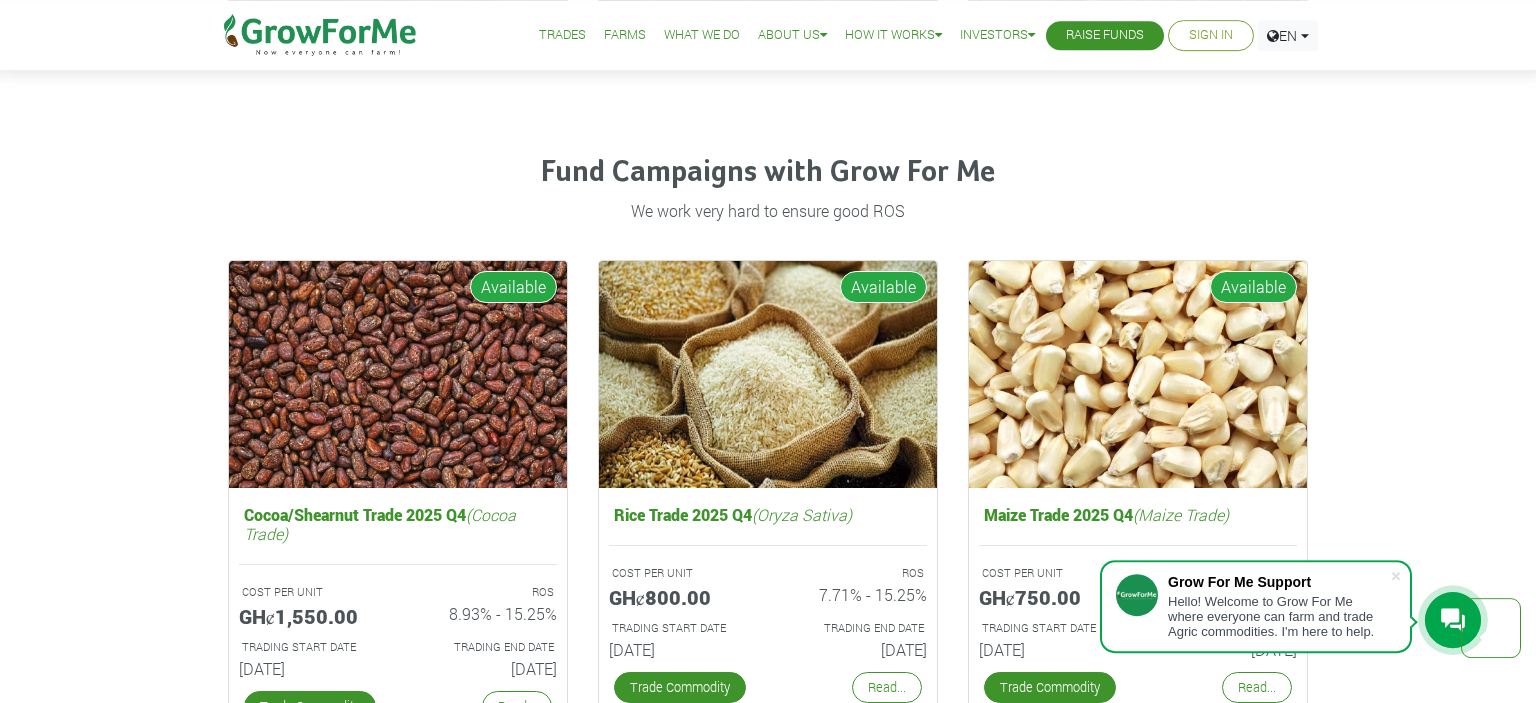scroll, scrollTop: 2640, scrollLeft: 0, axis: vertical 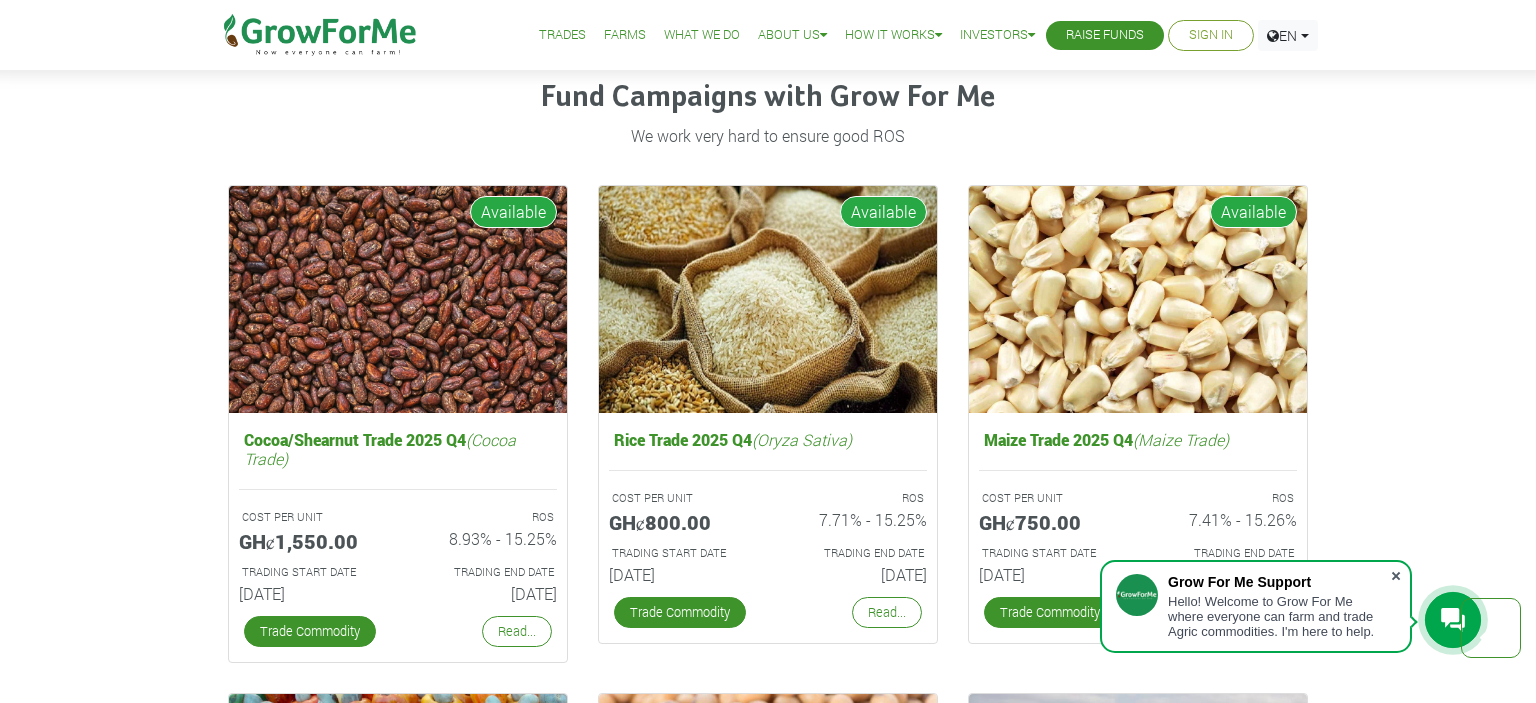 click at bounding box center [1396, 576] 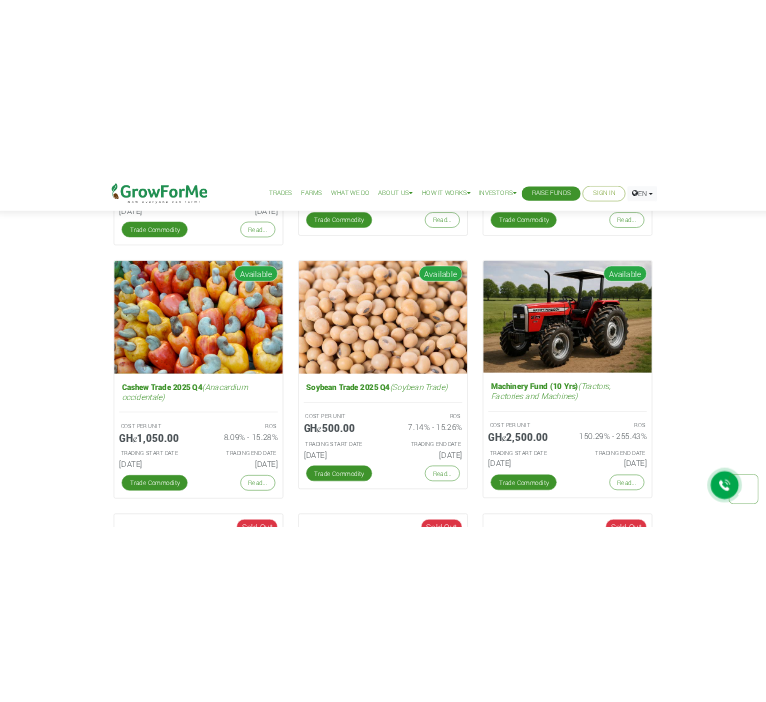 scroll, scrollTop: 3168, scrollLeft: 0, axis: vertical 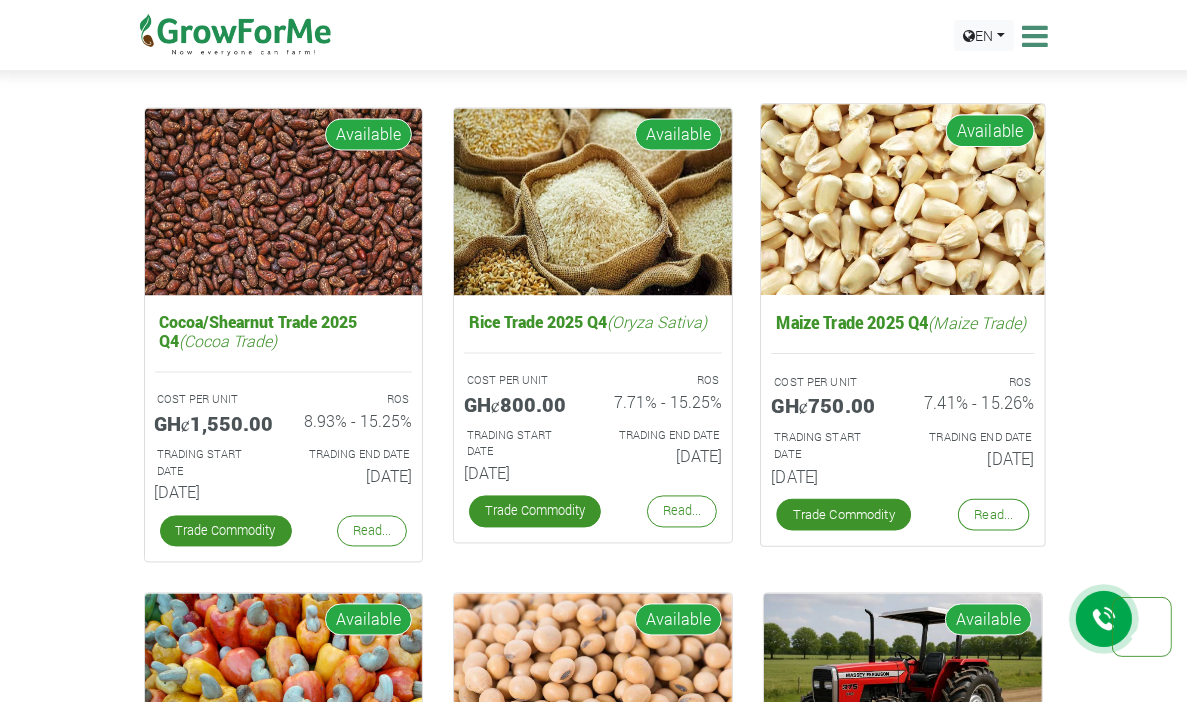 click at bounding box center (904, 200) 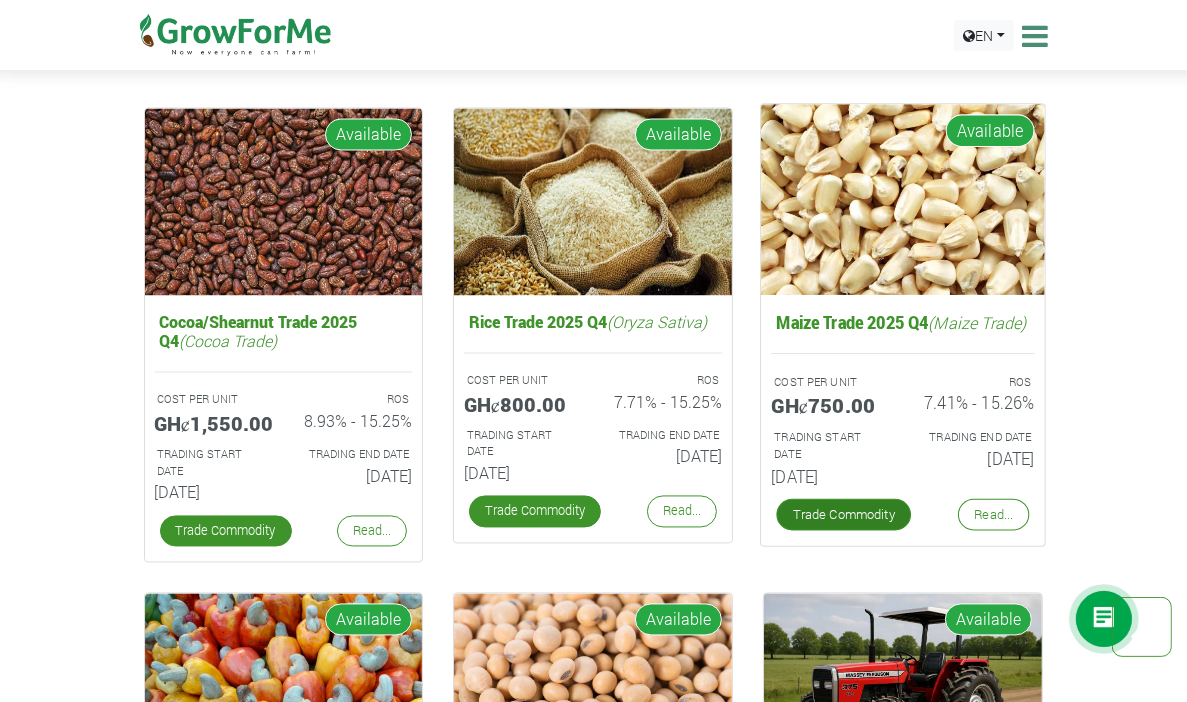 click on "Trade Commodity" at bounding box center [844, 516] 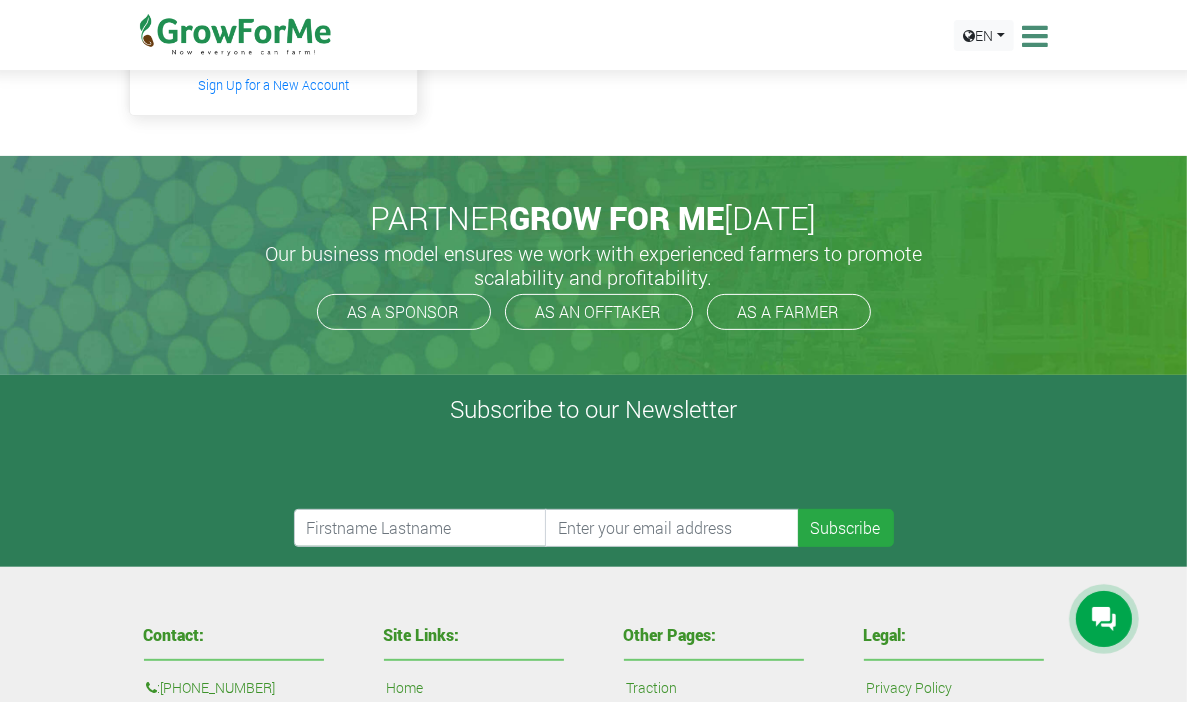 scroll, scrollTop: 0, scrollLeft: 0, axis: both 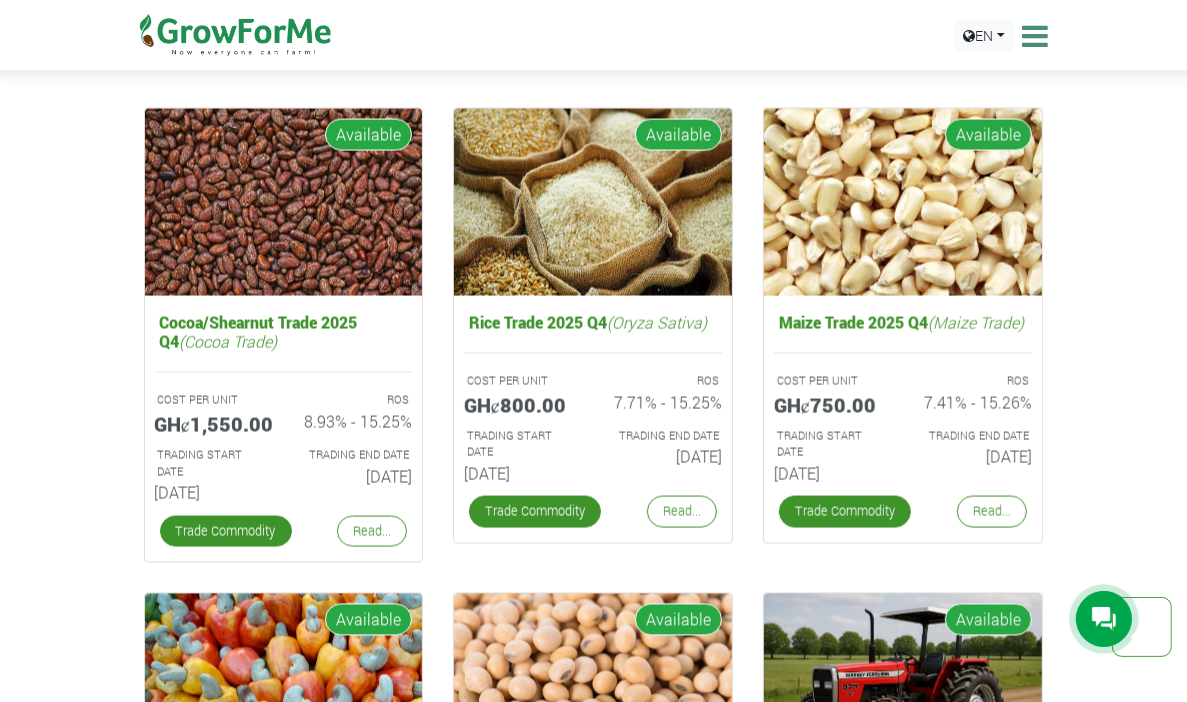 click at bounding box center [1033, 36] 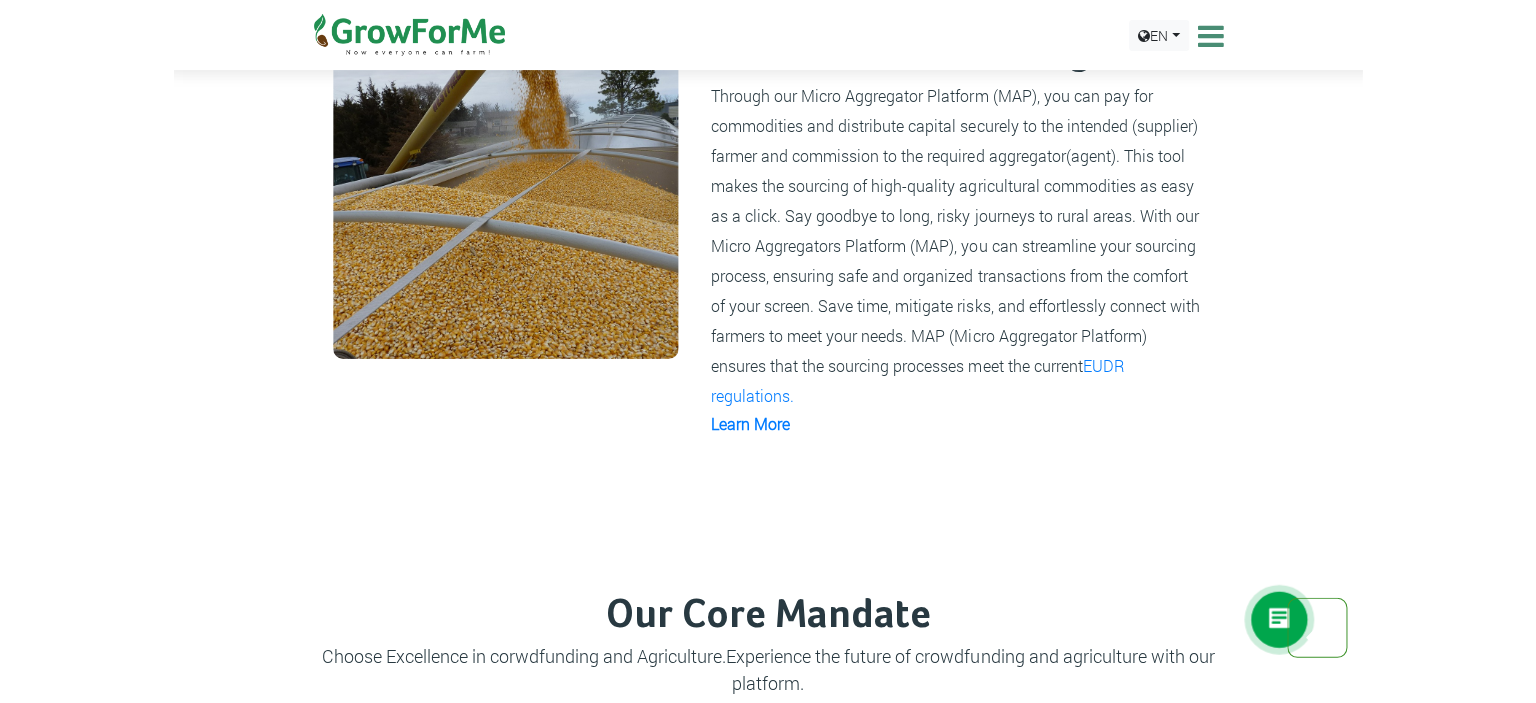 scroll, scrollTop: 1107, scrollLeft: 0, axis: vertical 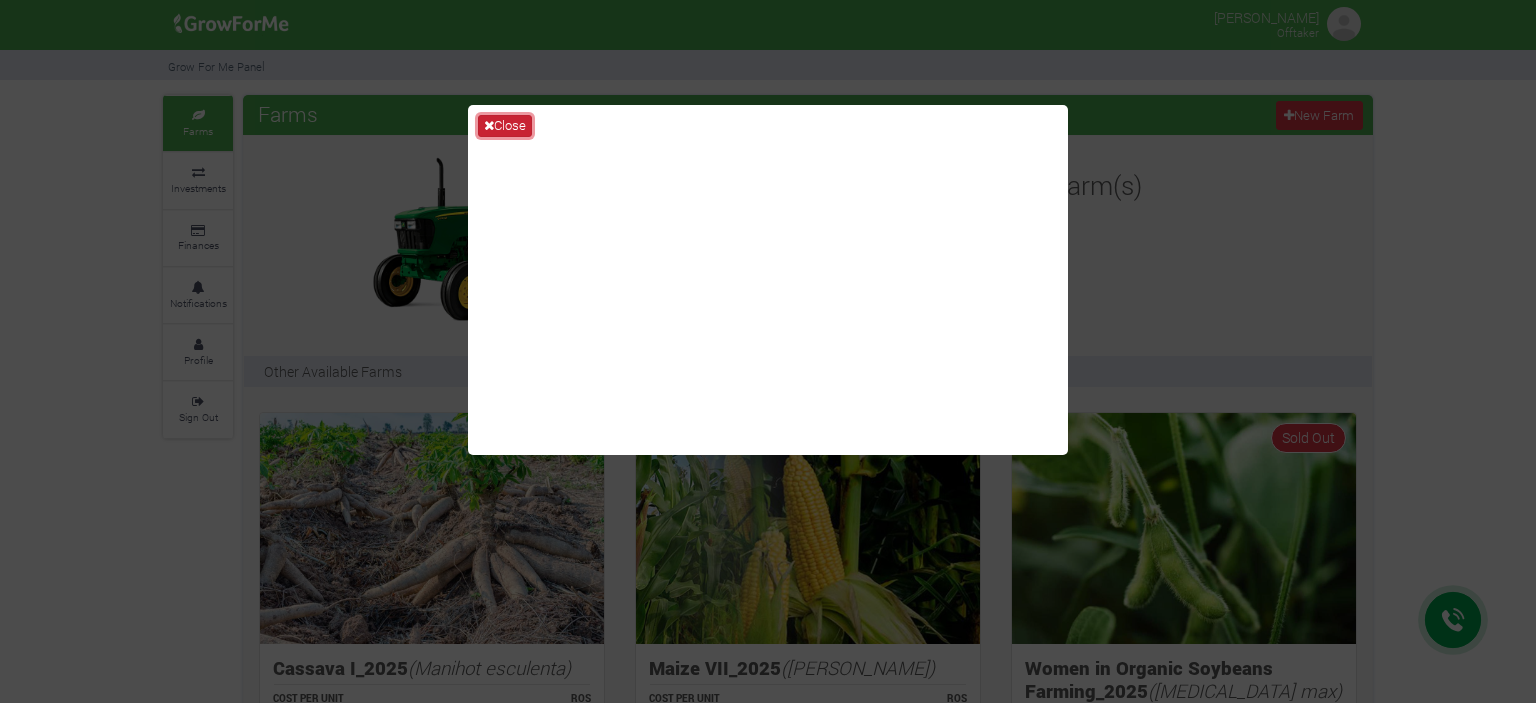 click on "Close" at bounding box center (505, 126) 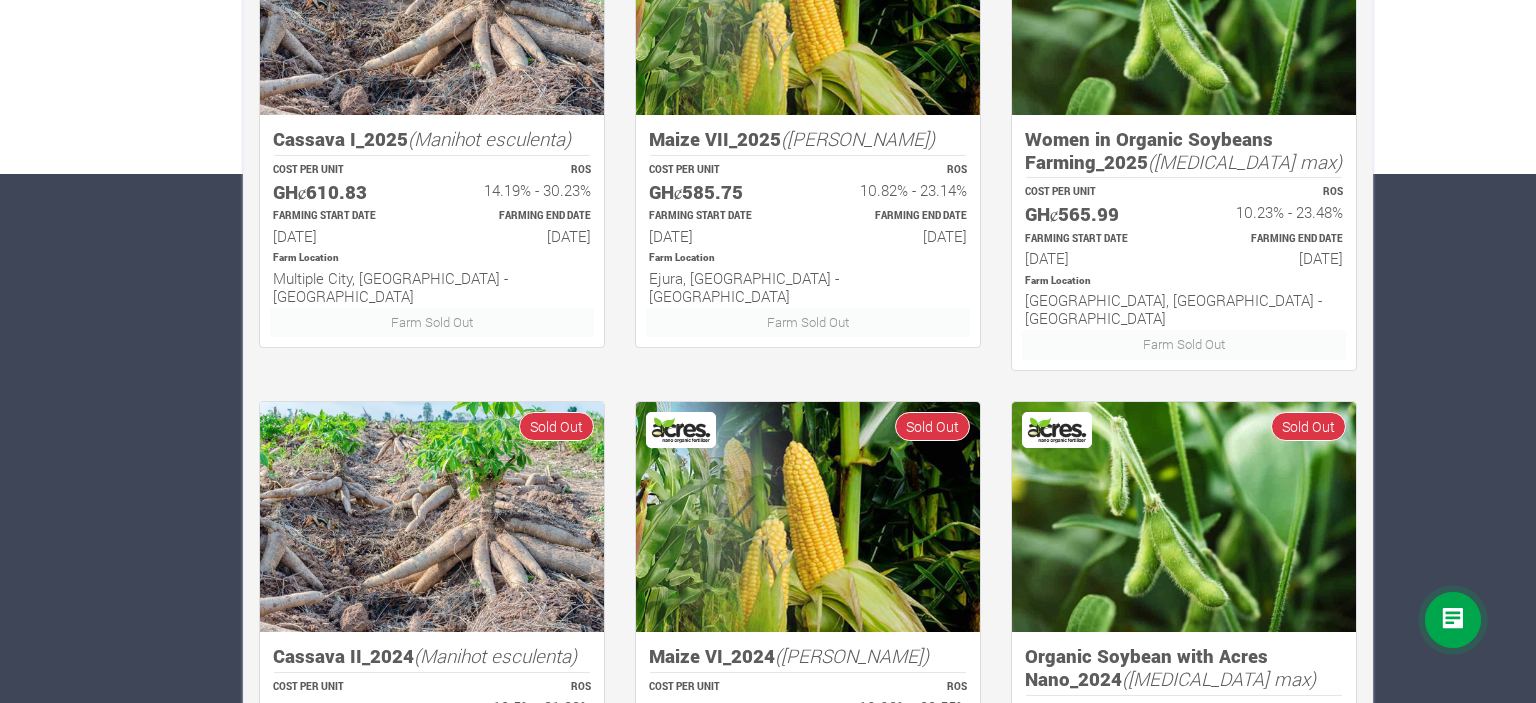 scroll, scrollTop: 0, scrollLeft: 0, axis: both 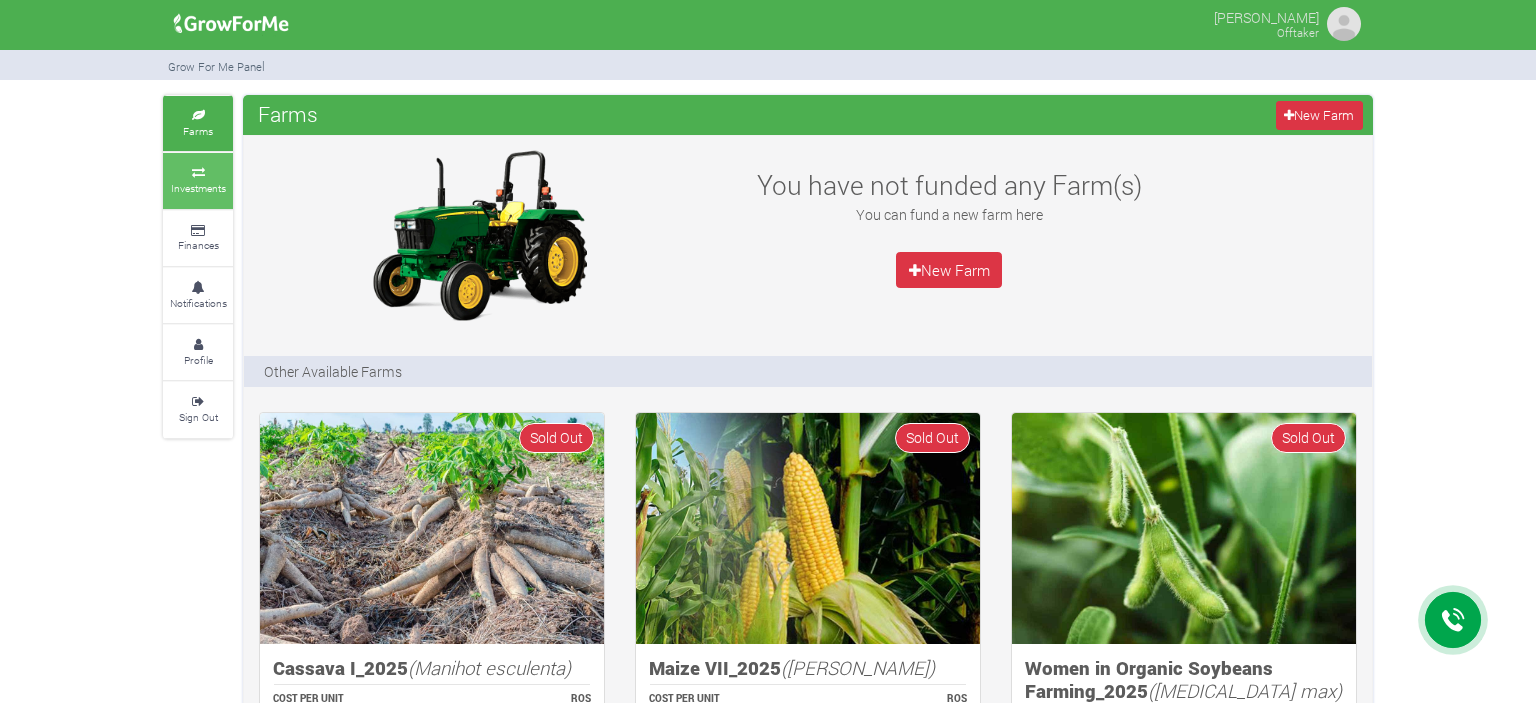 click on "Investments" at bounding box center [198, 180] 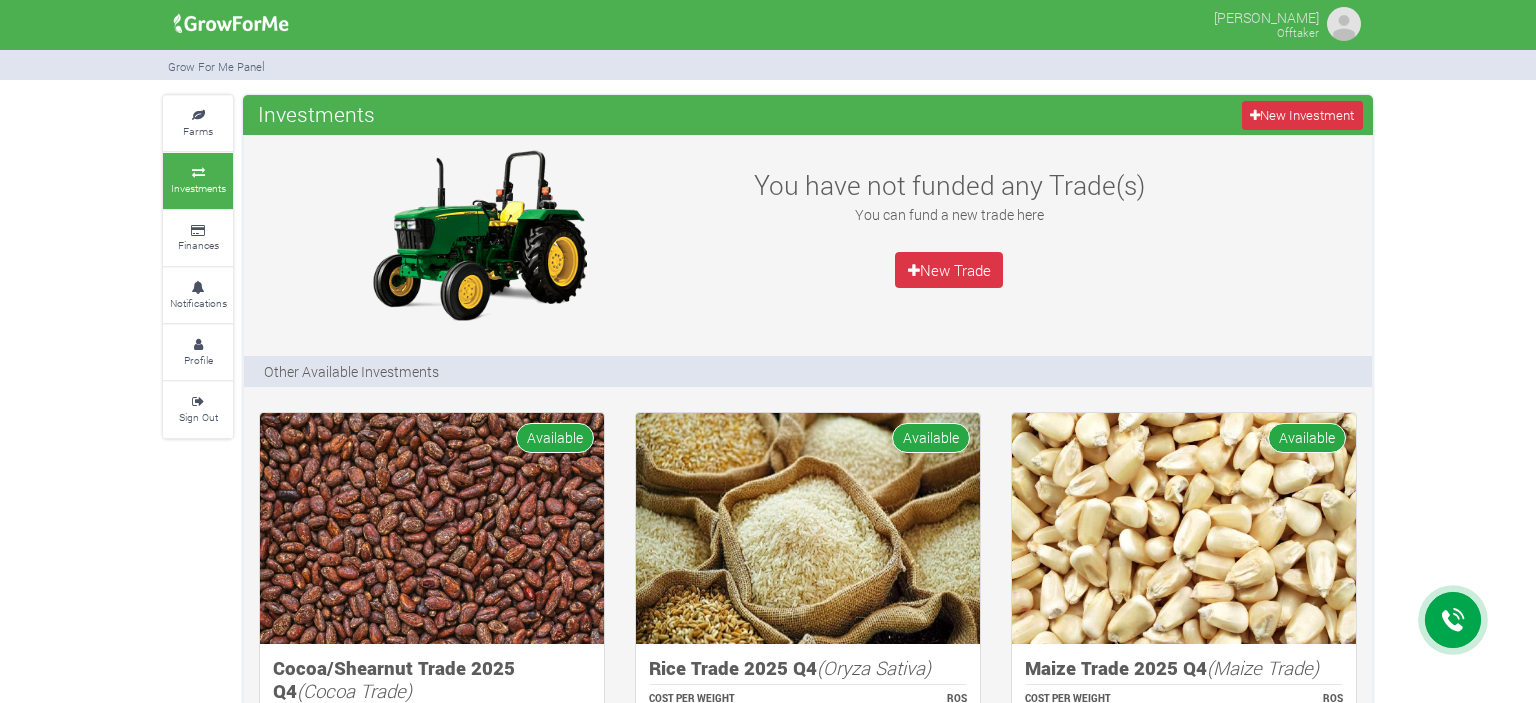 scroll, scrollTop: 0, scrollLeft: 0, axis: both 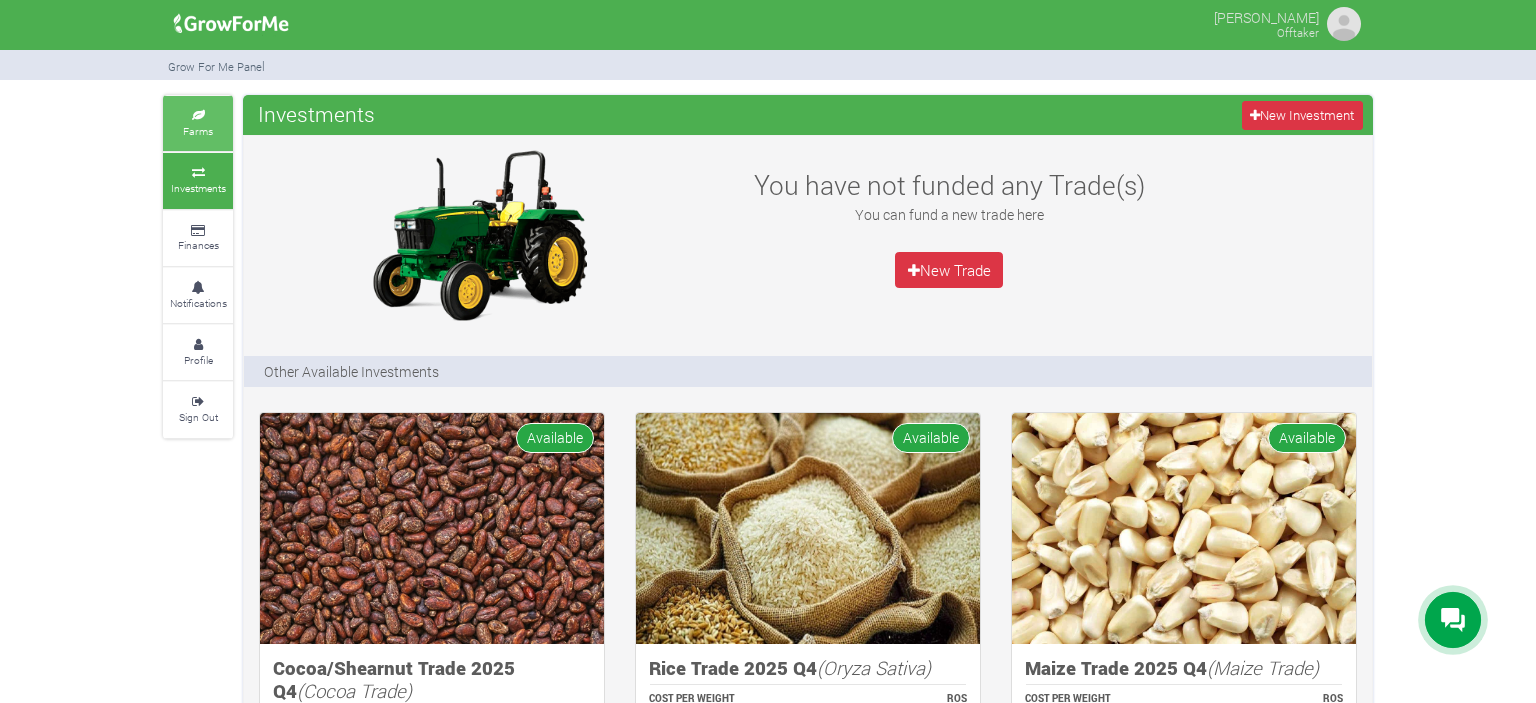 click on "Farms" at bounding box center [198, 131] 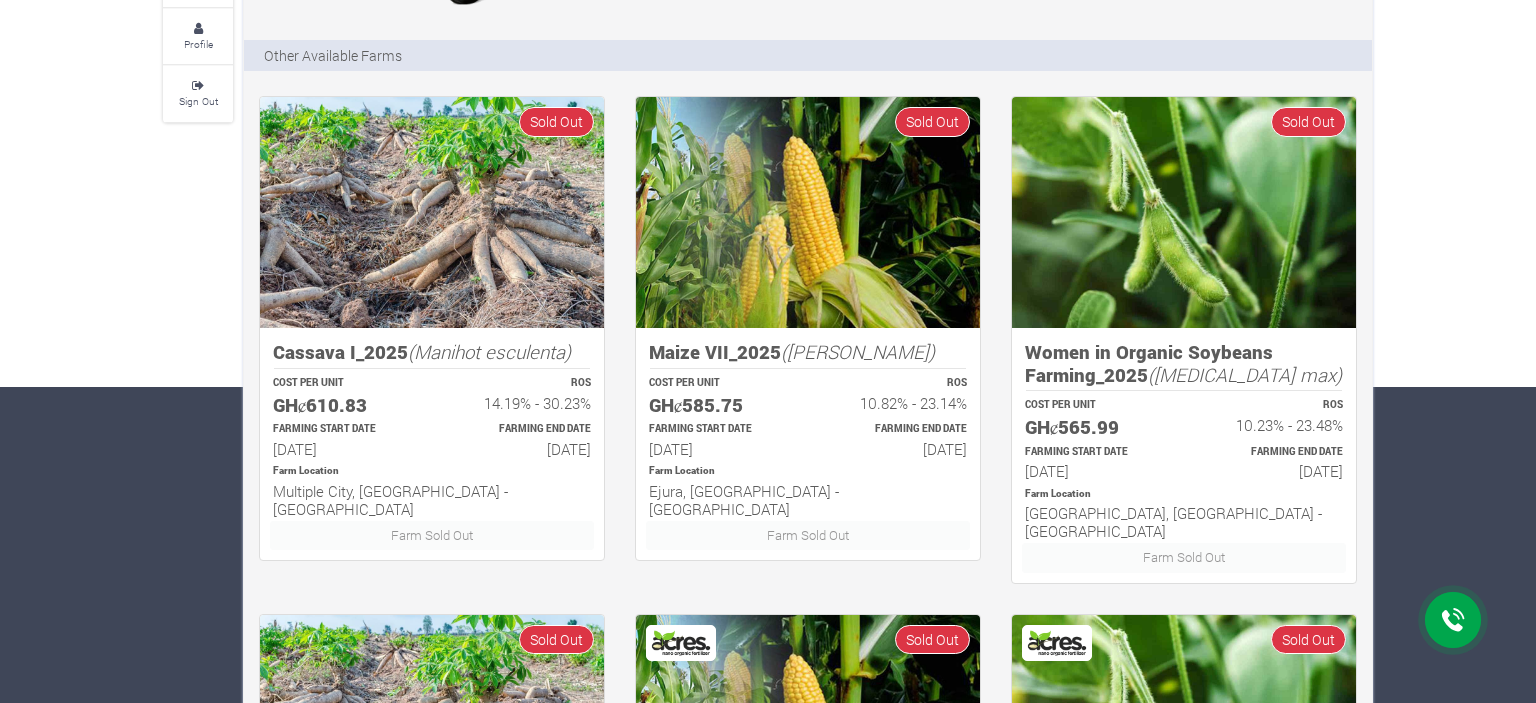 scroll, scrollTop: 0, scrollLeft: 0, axis: both 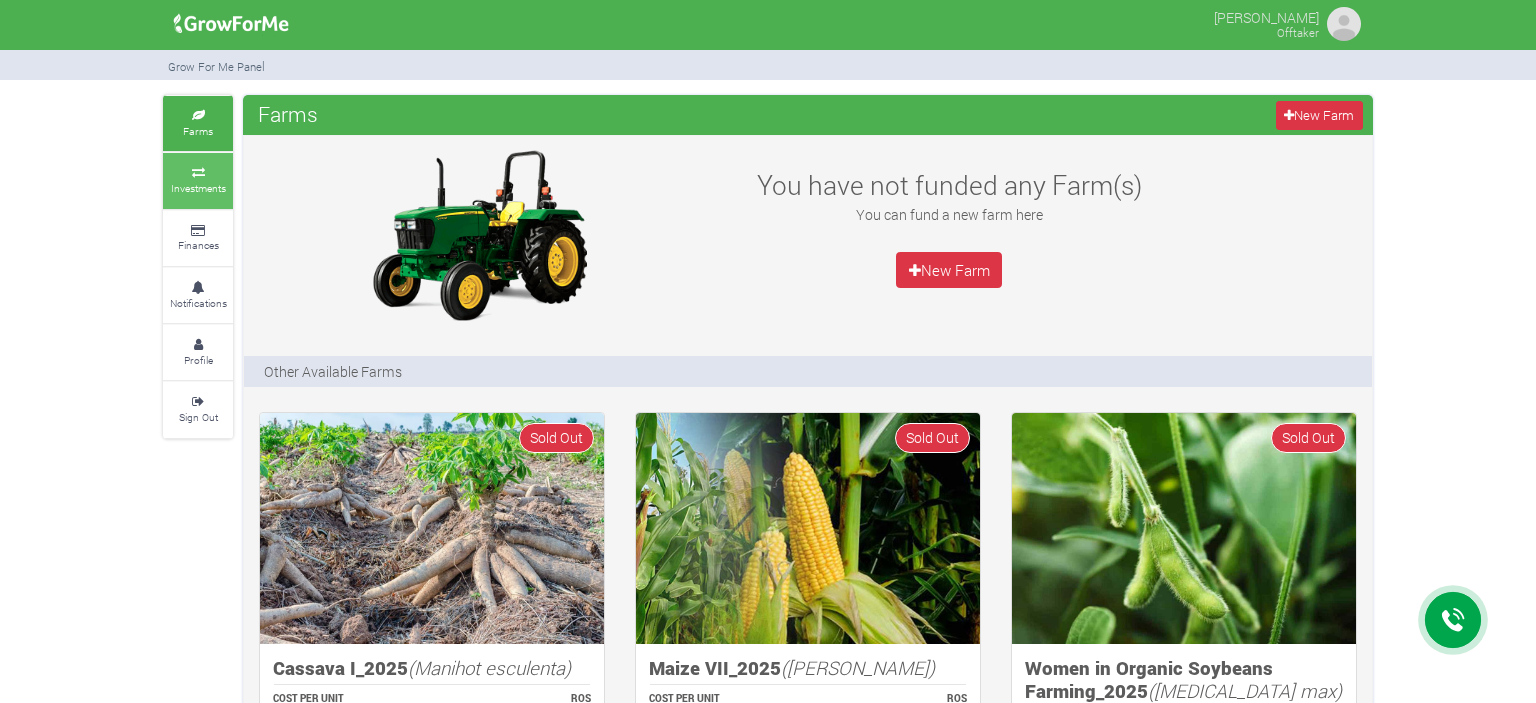 click on "Investments" at bounding box center [198, 188] 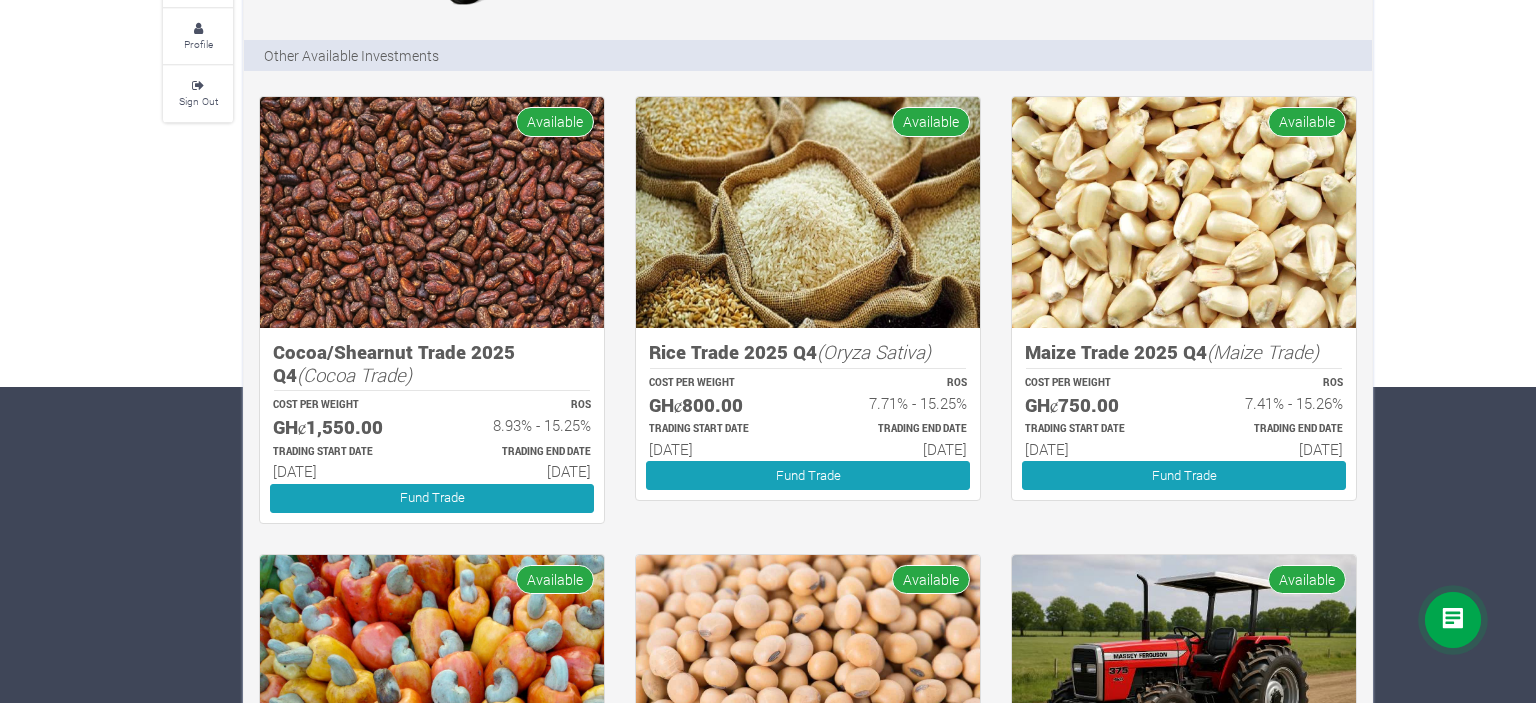 scroll, scrollTop: 0, scrollLeft: 0, axis: both 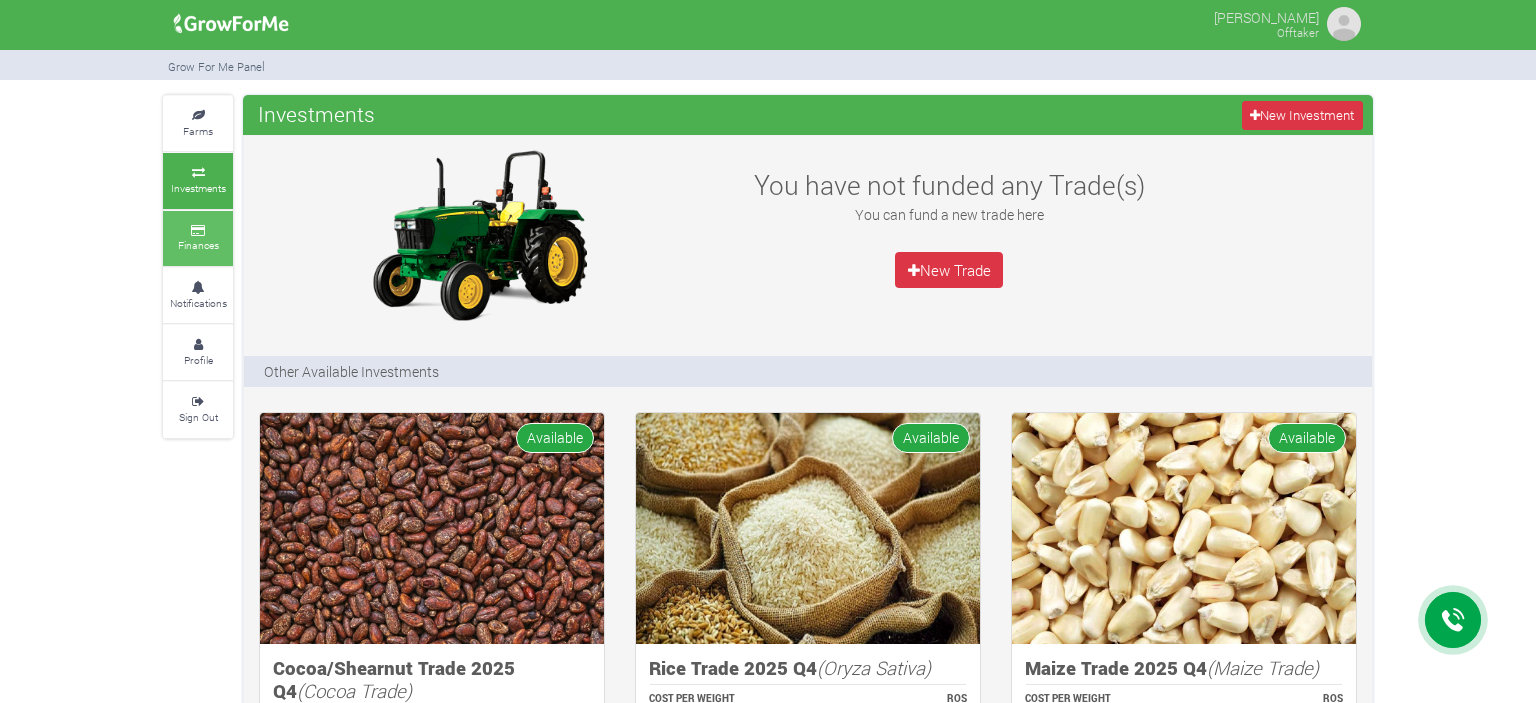 click on "Finances" at bounding box center (198, 245) 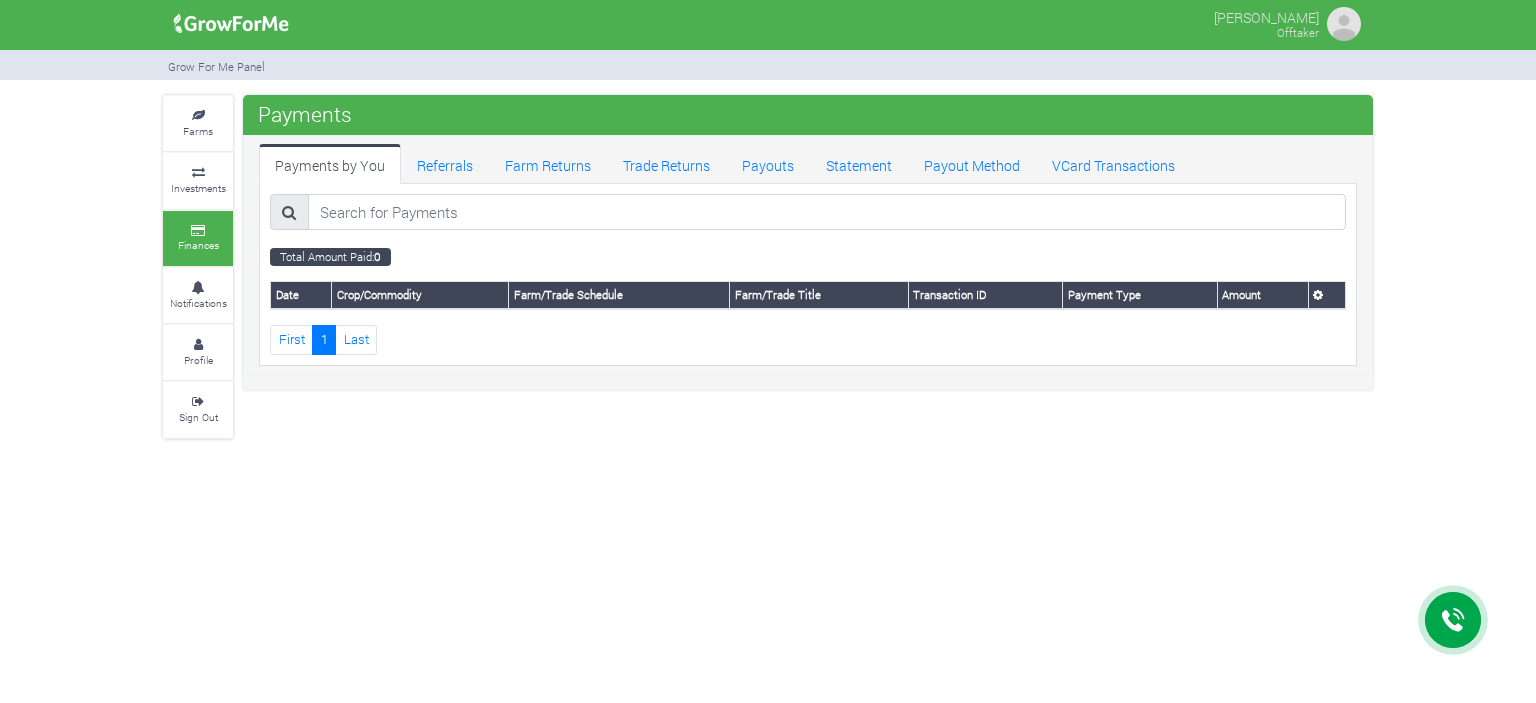 scroll, scrollTop: 0, scrollLeft: 0, axis: both 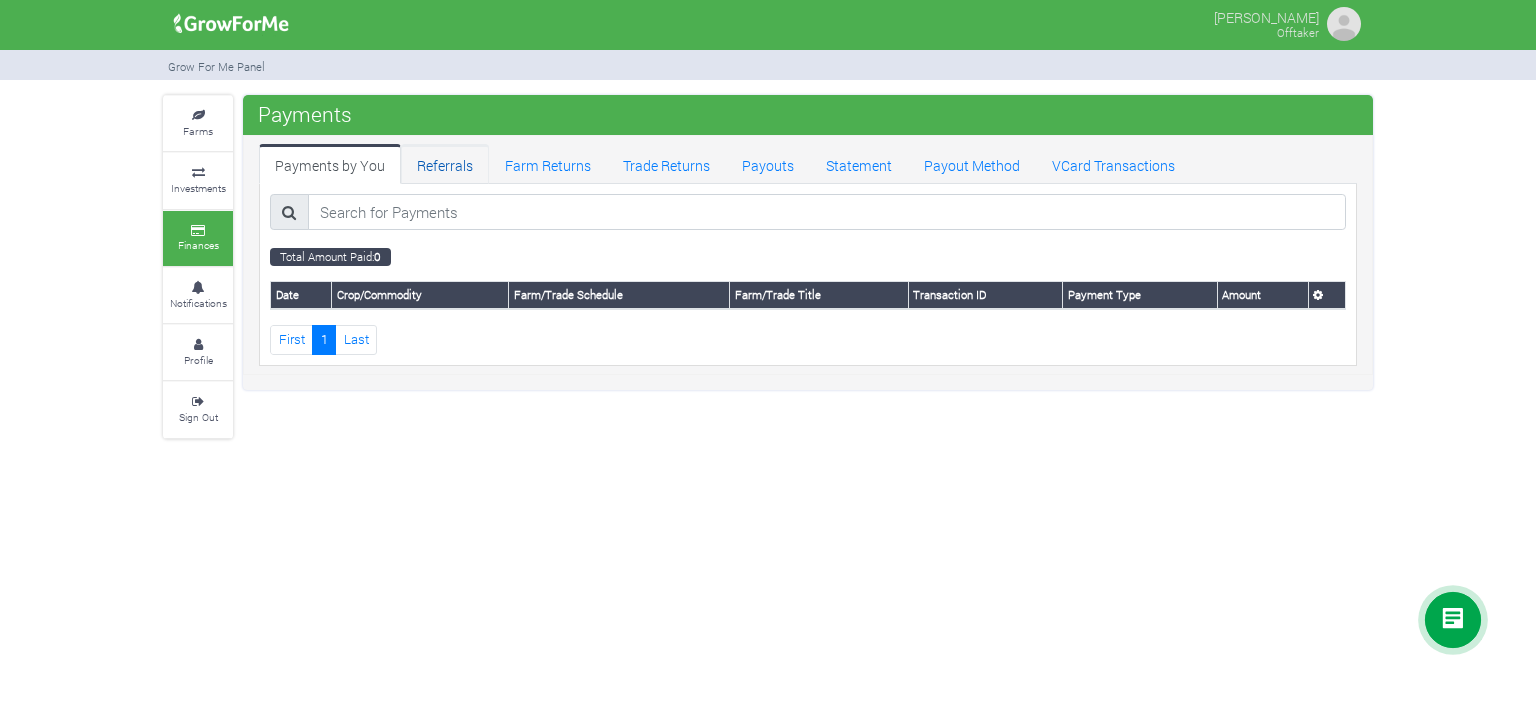 click on "Referrals" at bounding box center [445, 164] 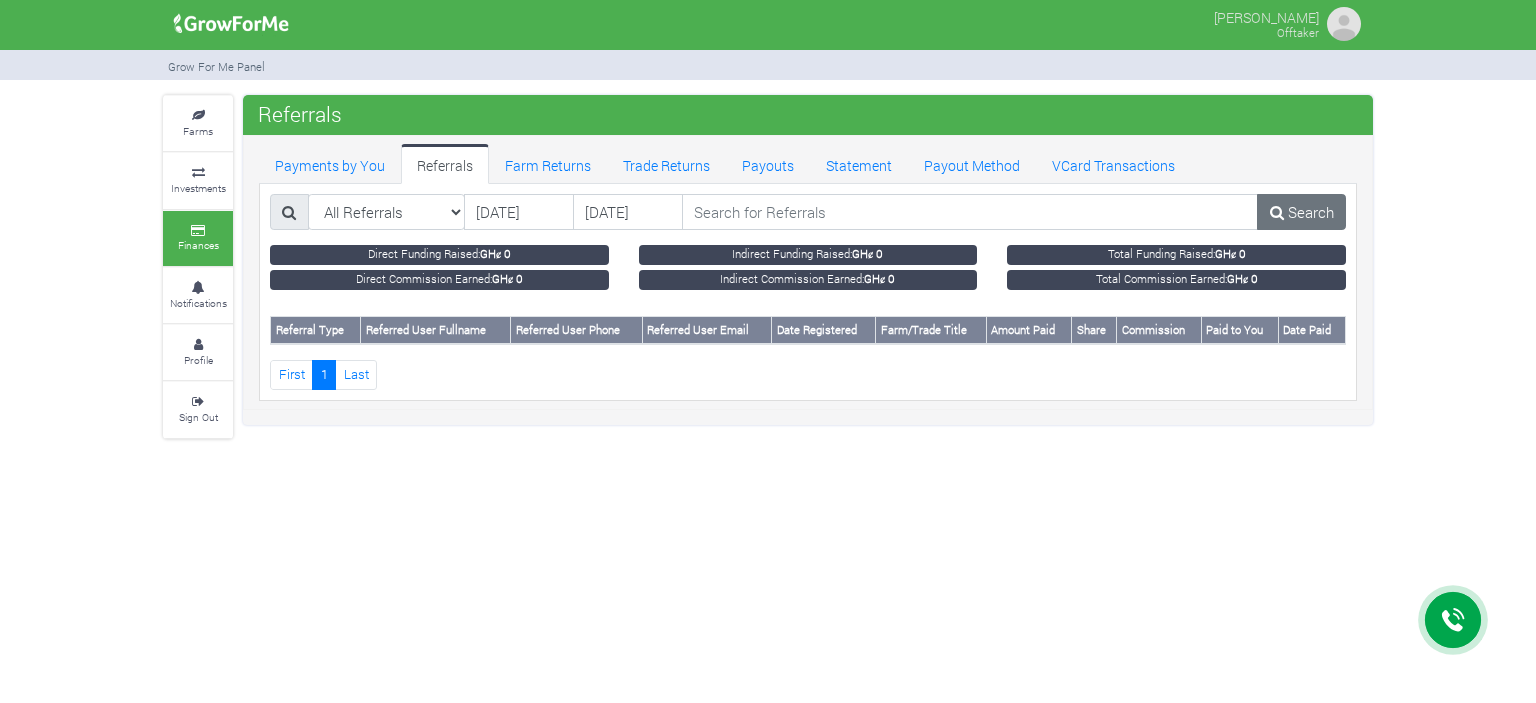scroll, scrollTop: 0, scrollLeft: 0, axis: both 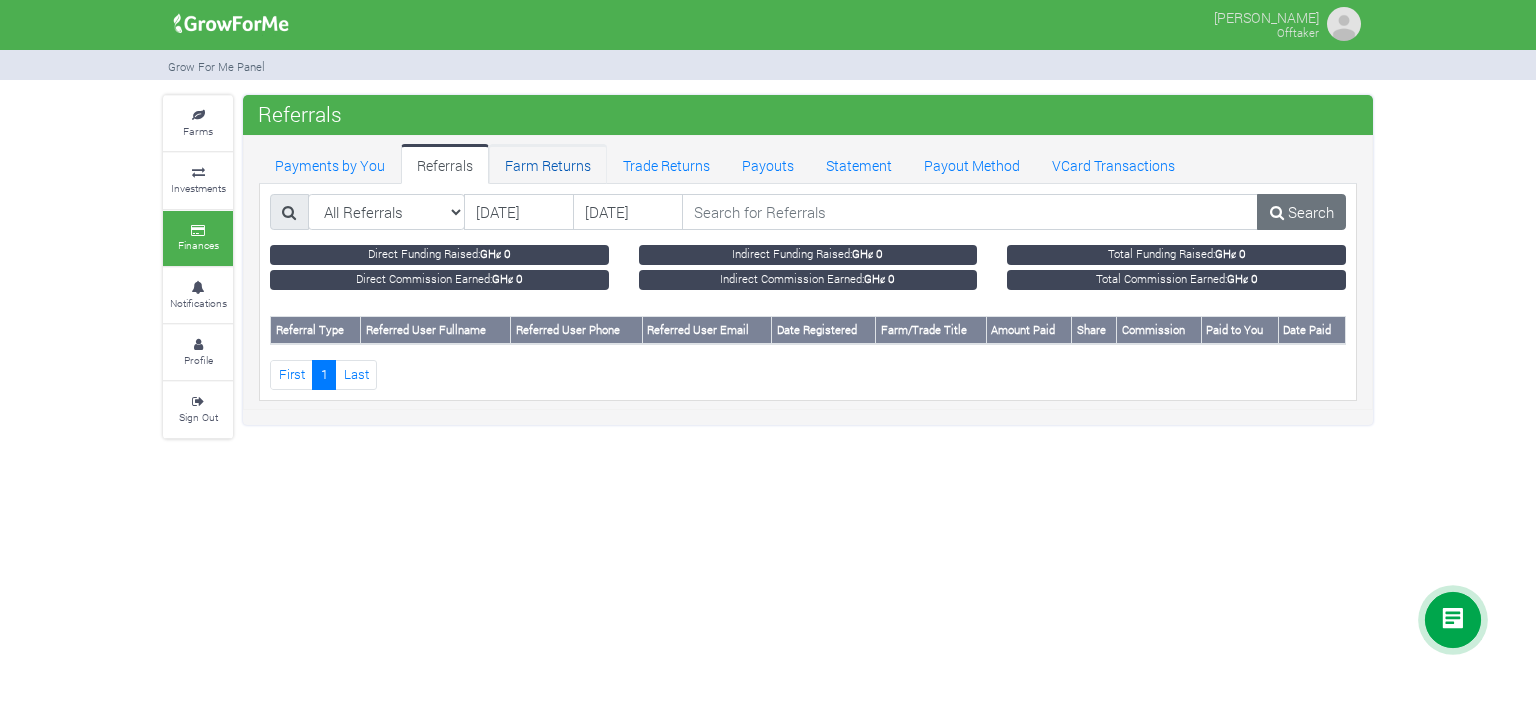 click on "Farm Returns" at bounding box center [548, 164] 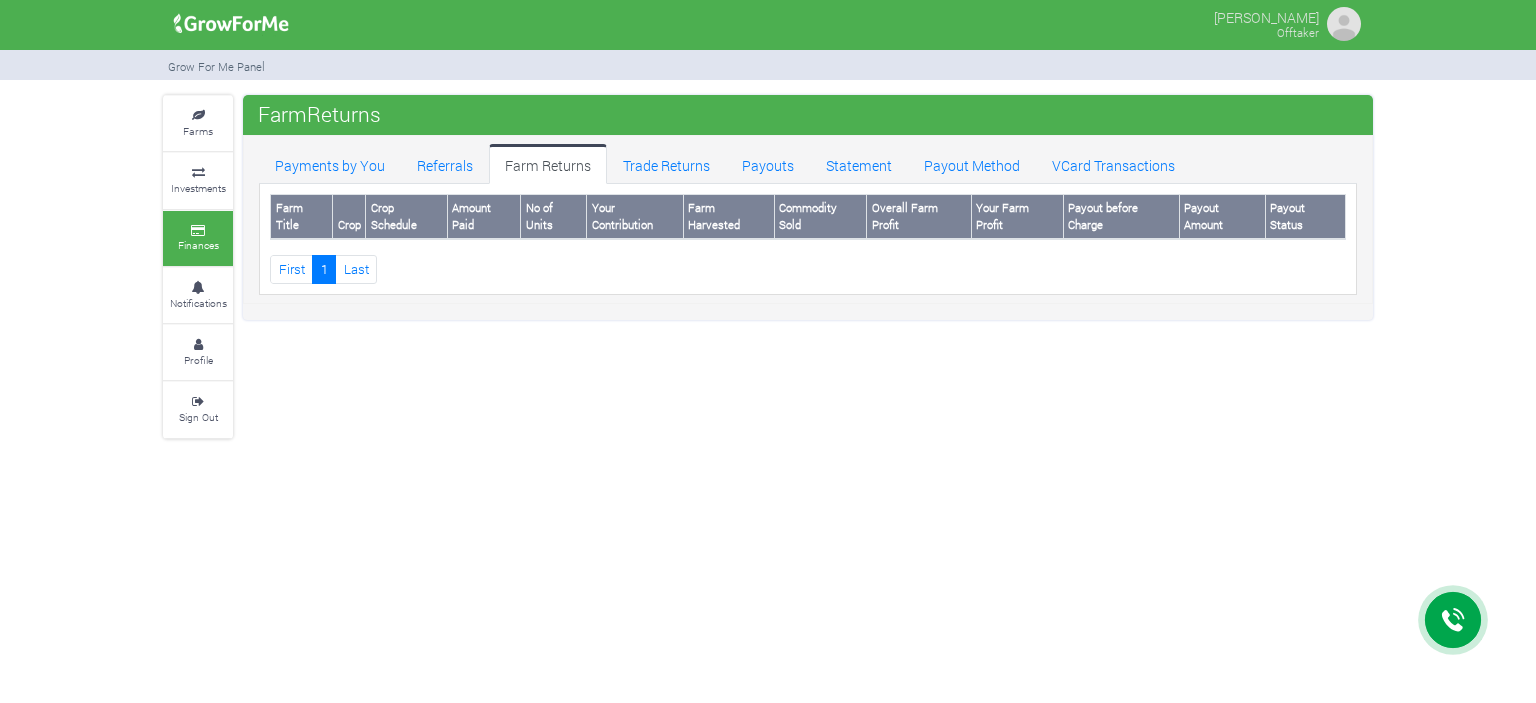 scroll, scrollTop: 0, scrollLeft: 0, axis: both 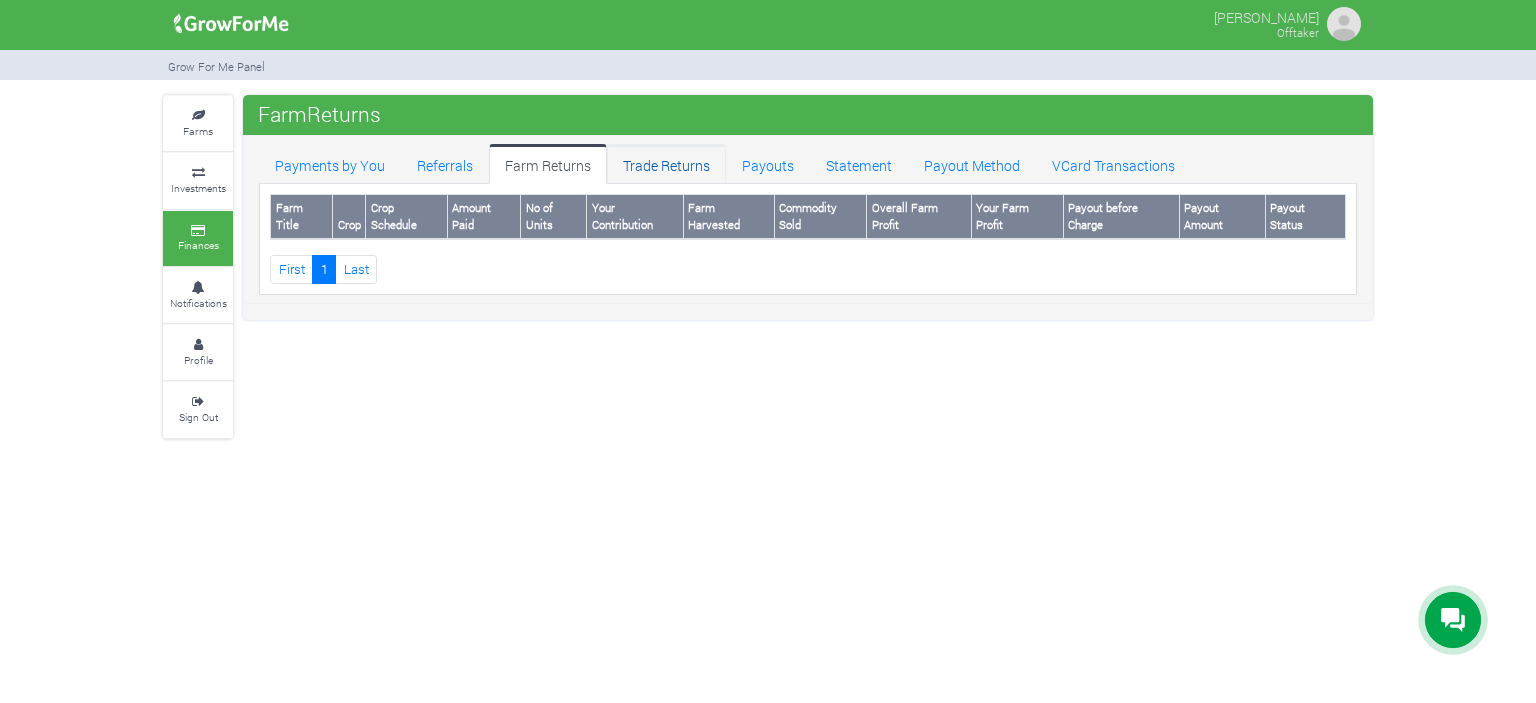 click on "Trade Returns" at bounding box center (666, 164) 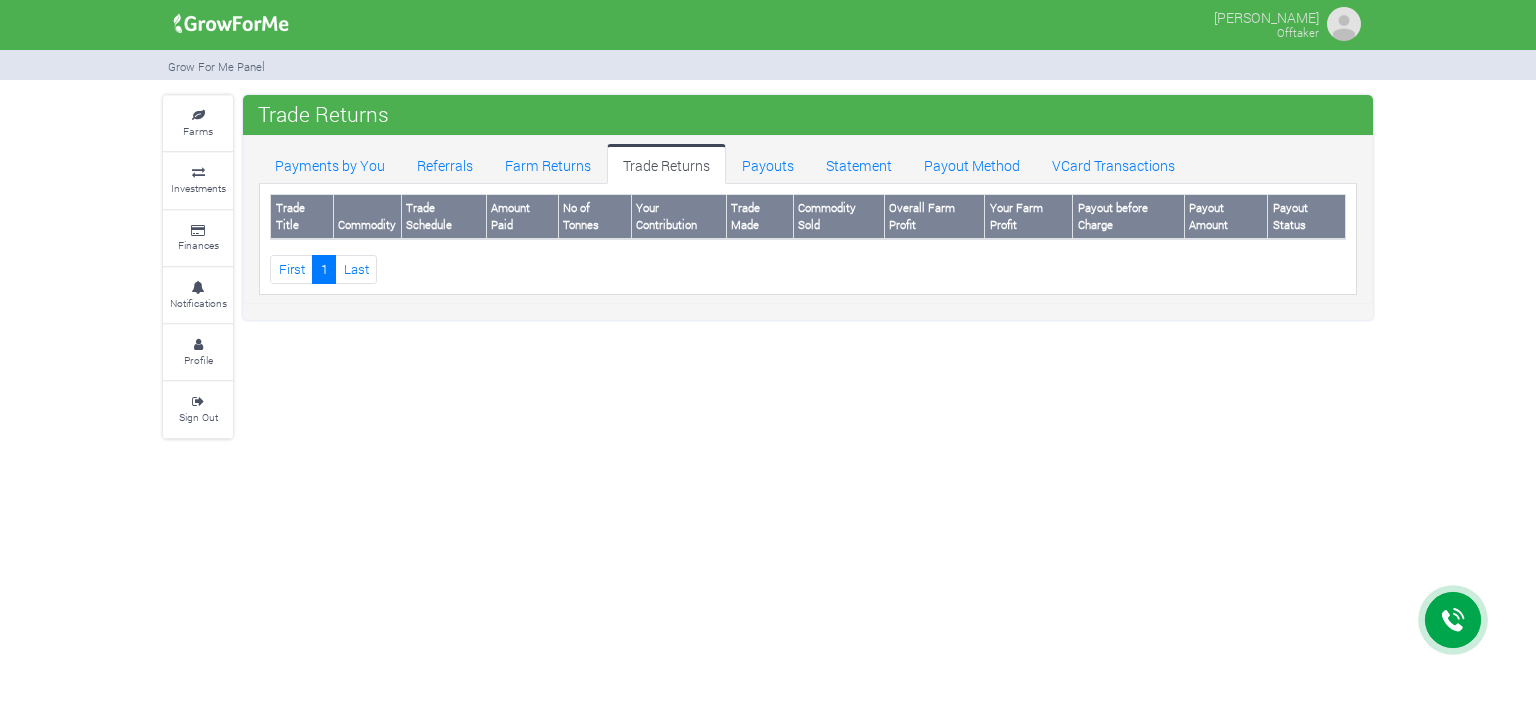 scroll, scrollTop: 0, scrollLeft: 0, axis: both 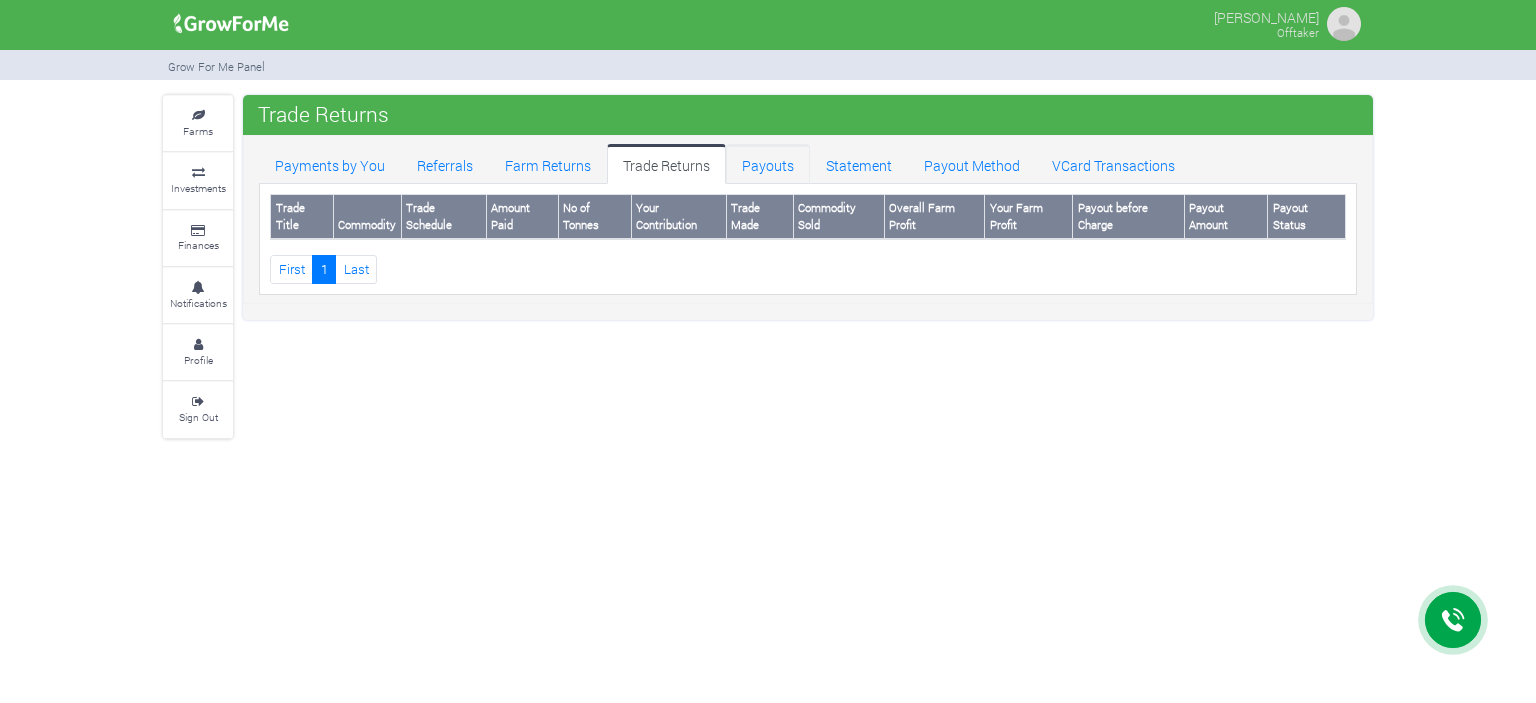 click on "Payouts" at bounding box center [768, 164] 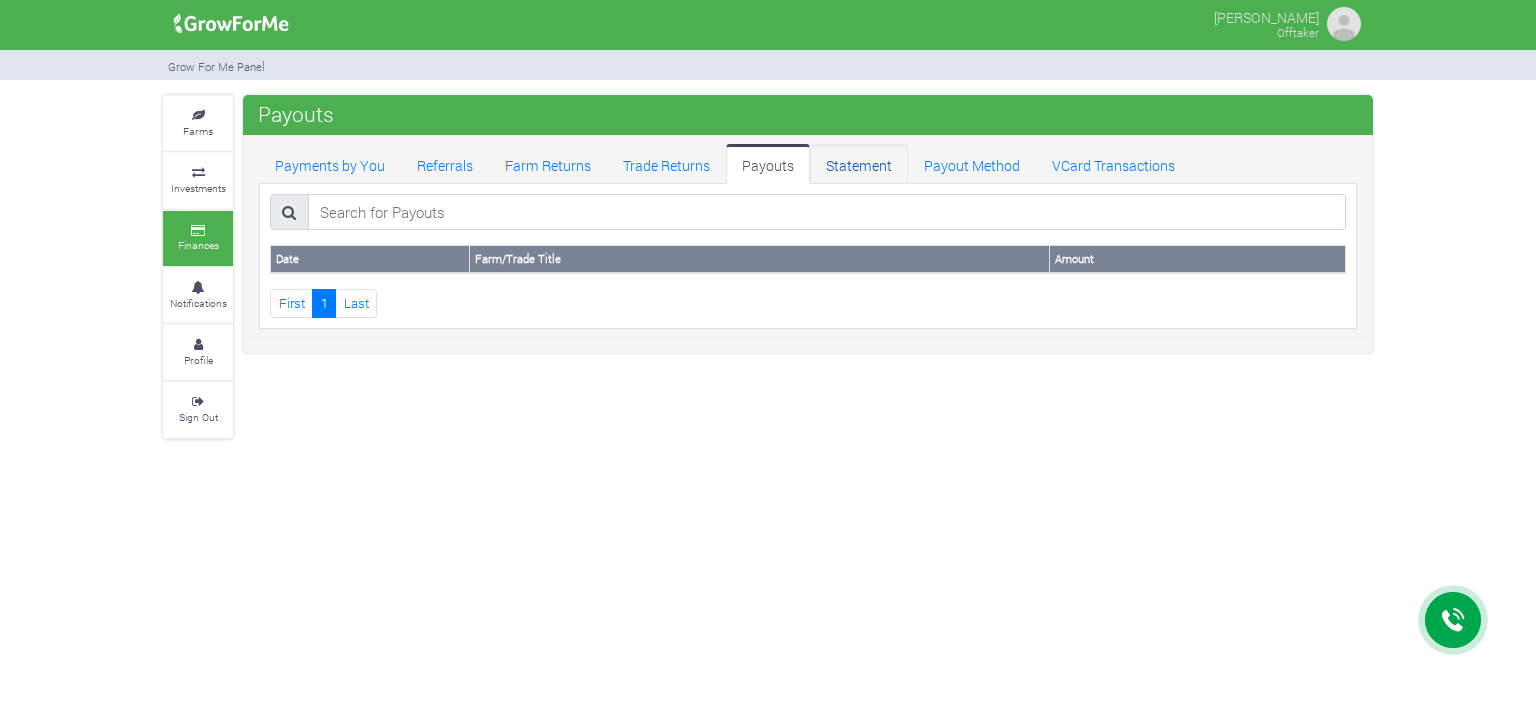 scroll, scrollTop: 0, scrollLeft: 0, axis: both 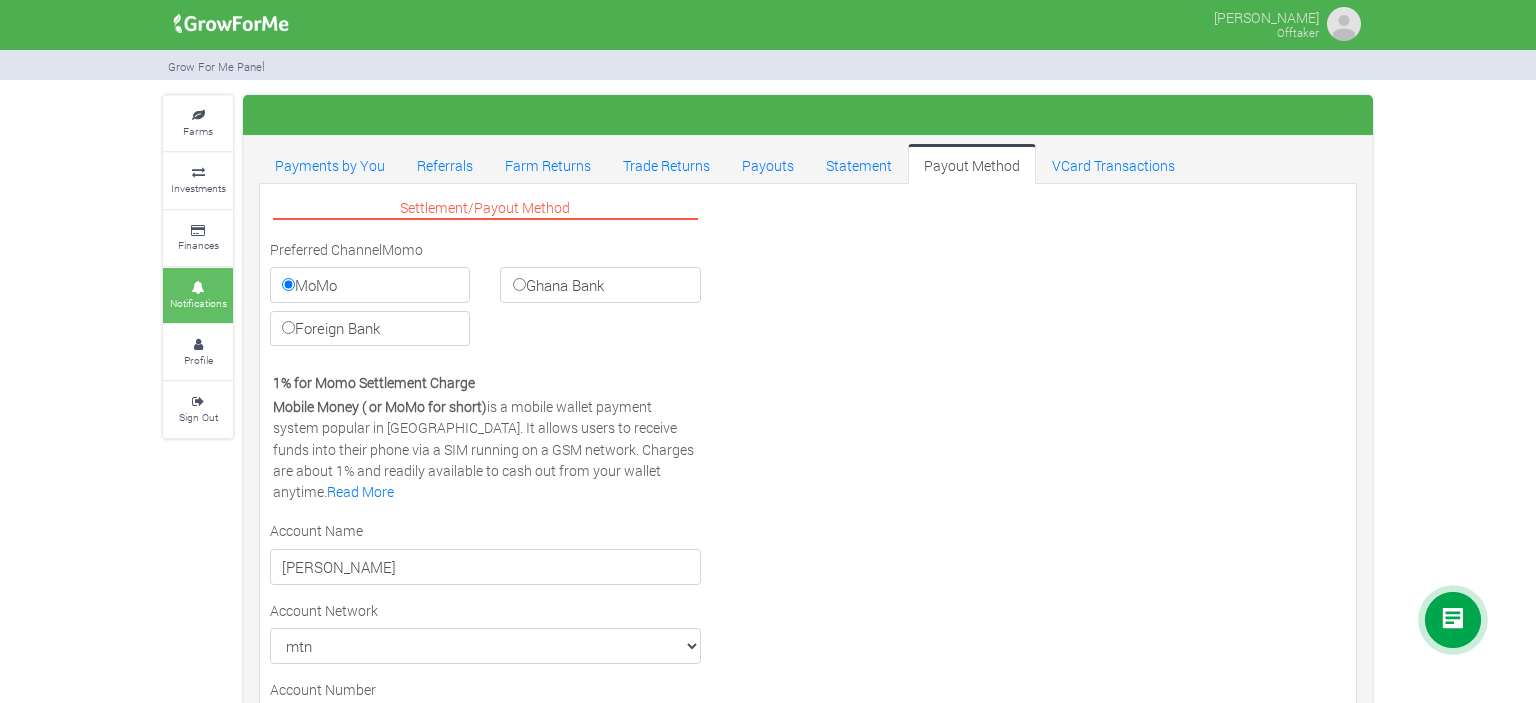 click at bounding box center (198, 288) 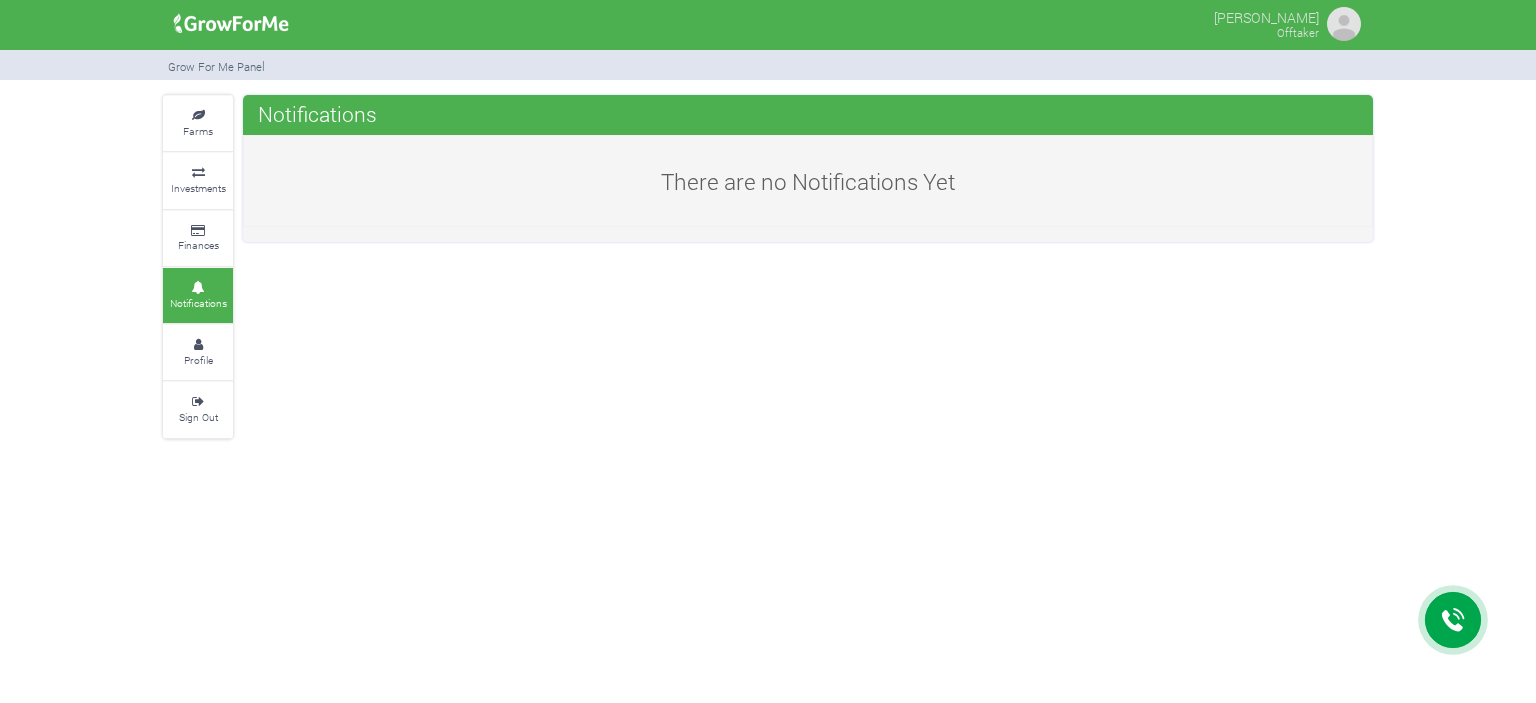 scroll, scrollTop: 0, scrollLeft: 0, axis: both 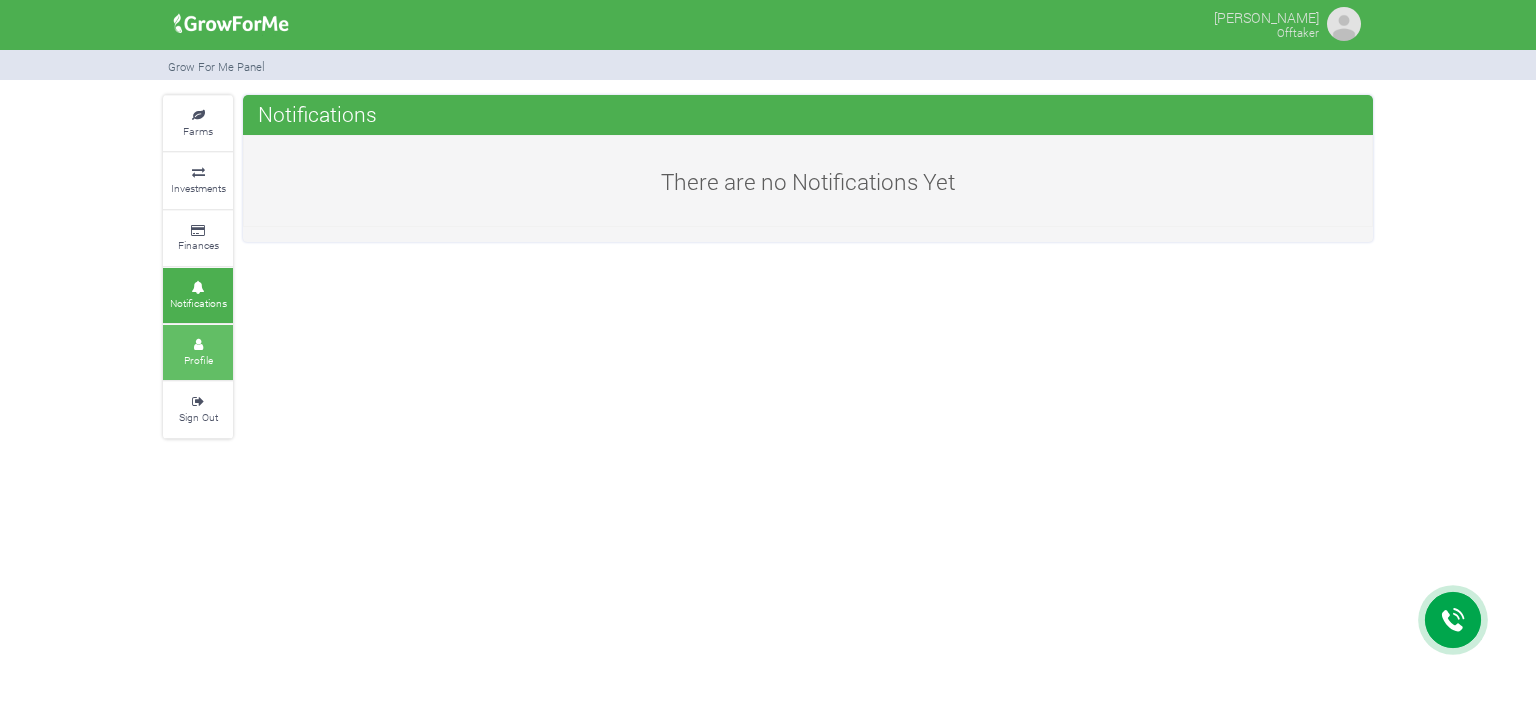 click at bounding box center [198, 345] 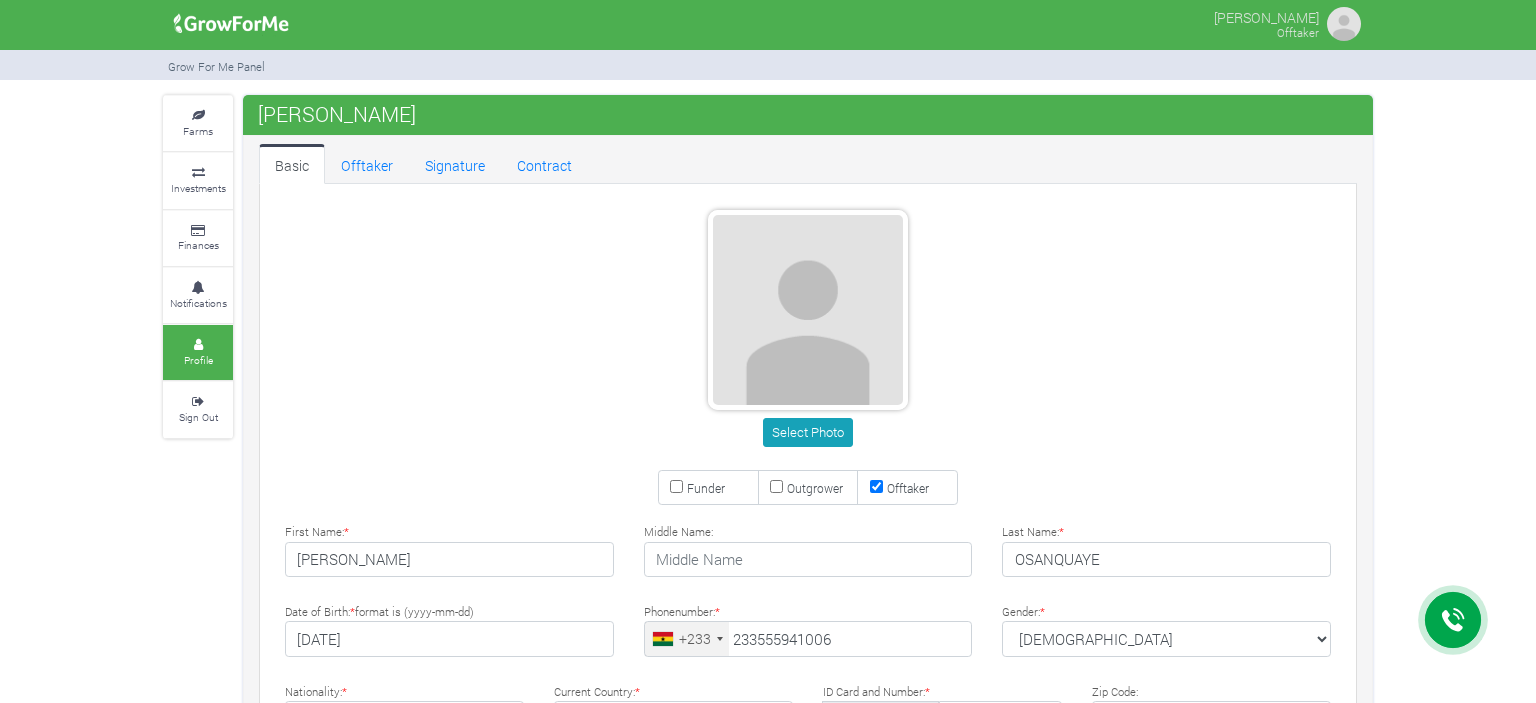 scroll, scrollTop: 0, scrollLeft: 0, axis: both 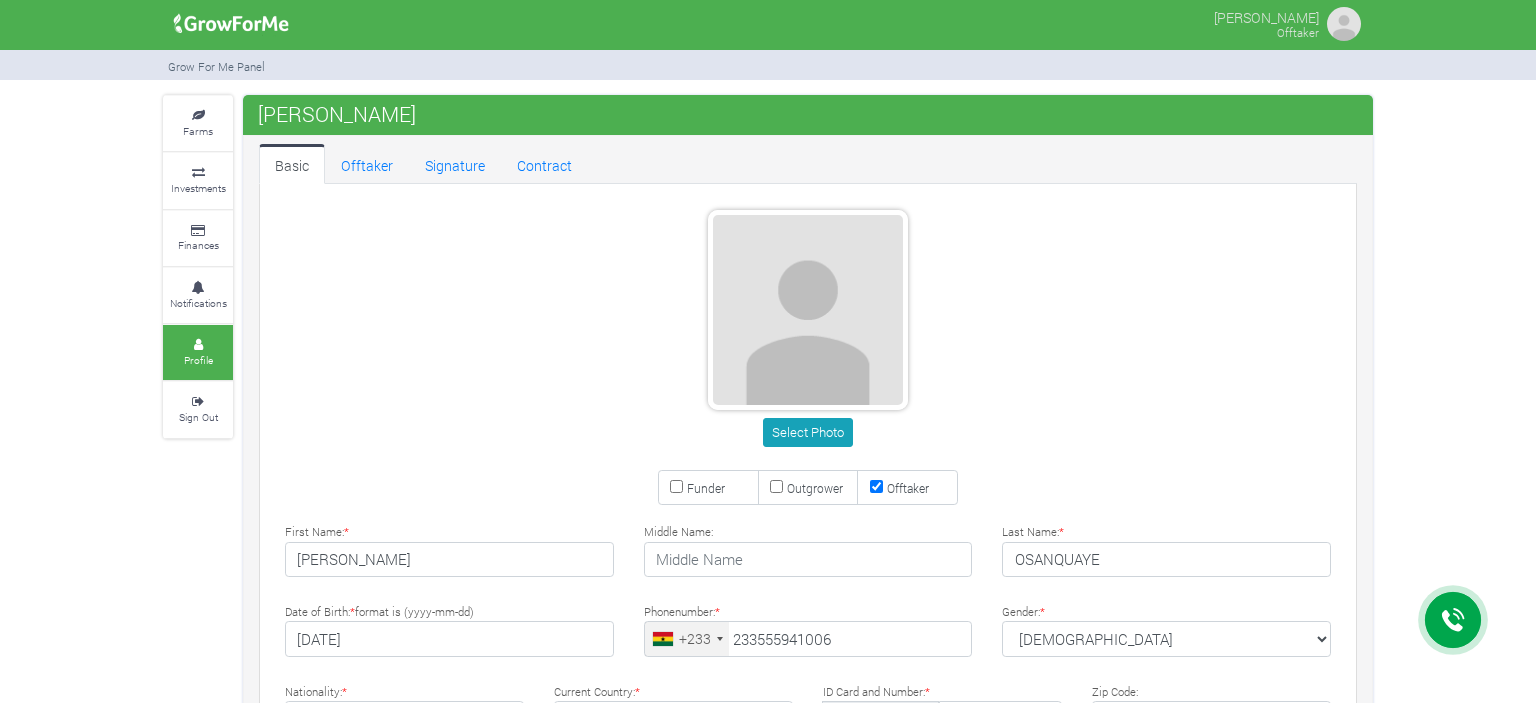 type on "55 594 1006" 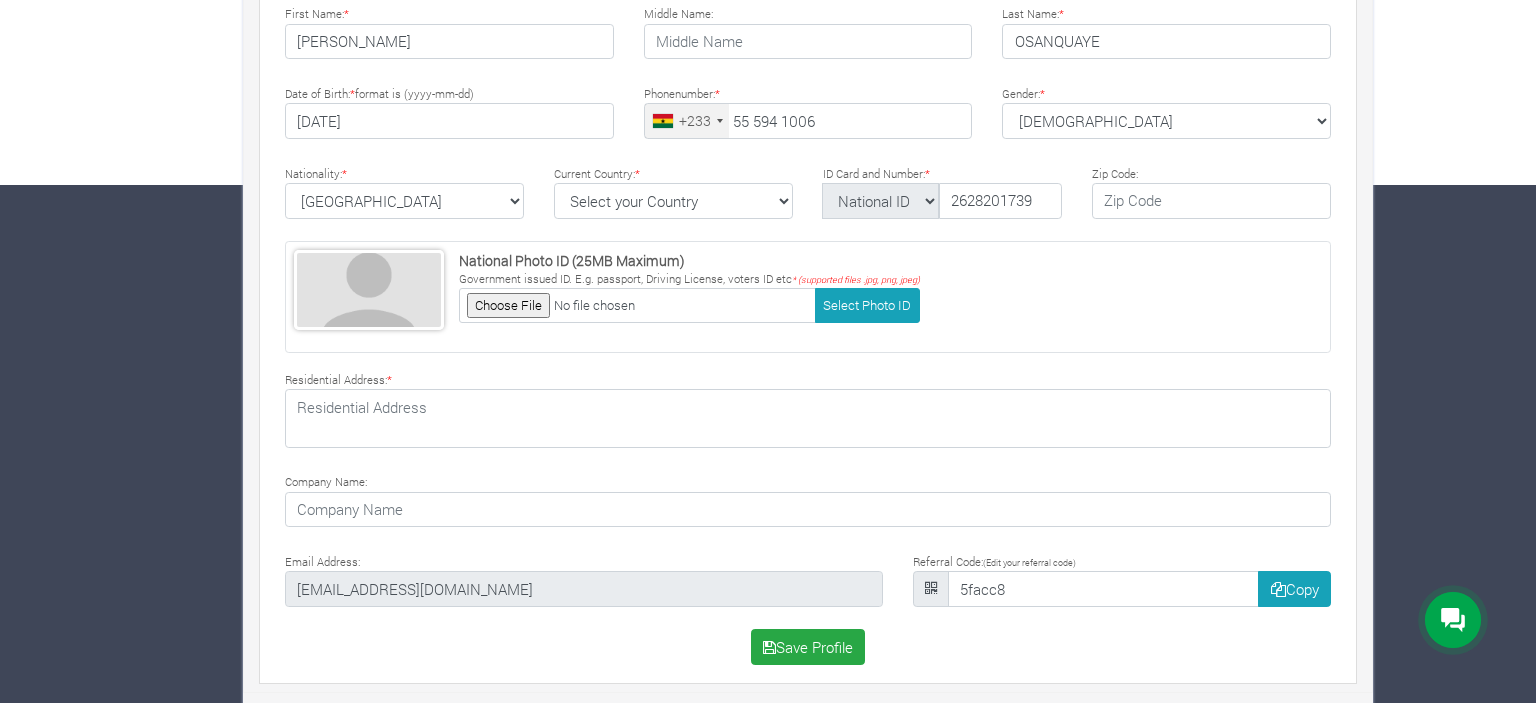 scroll, scrollTop: 0, scrollLeft: 0, axis: both 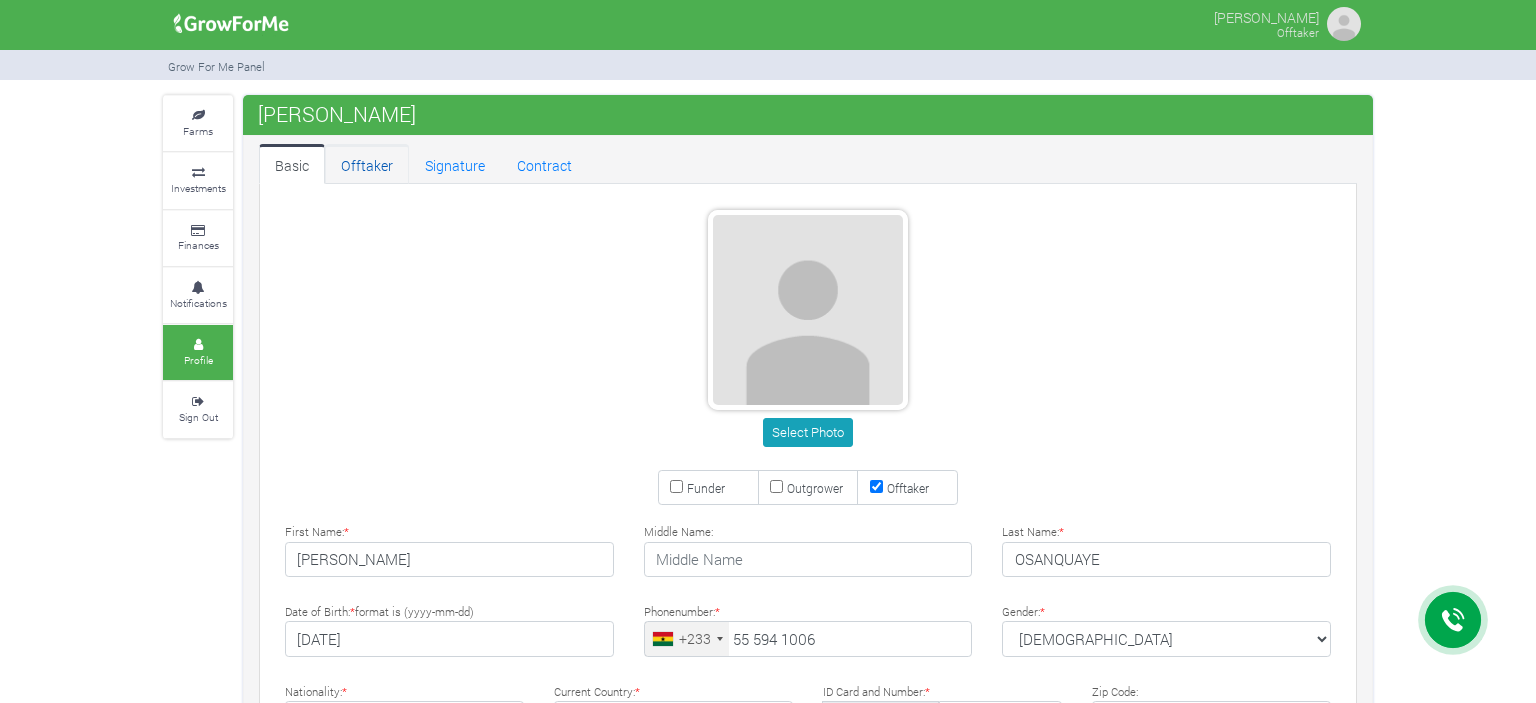 click on "Offtaker" at bounding box center (367, 164) 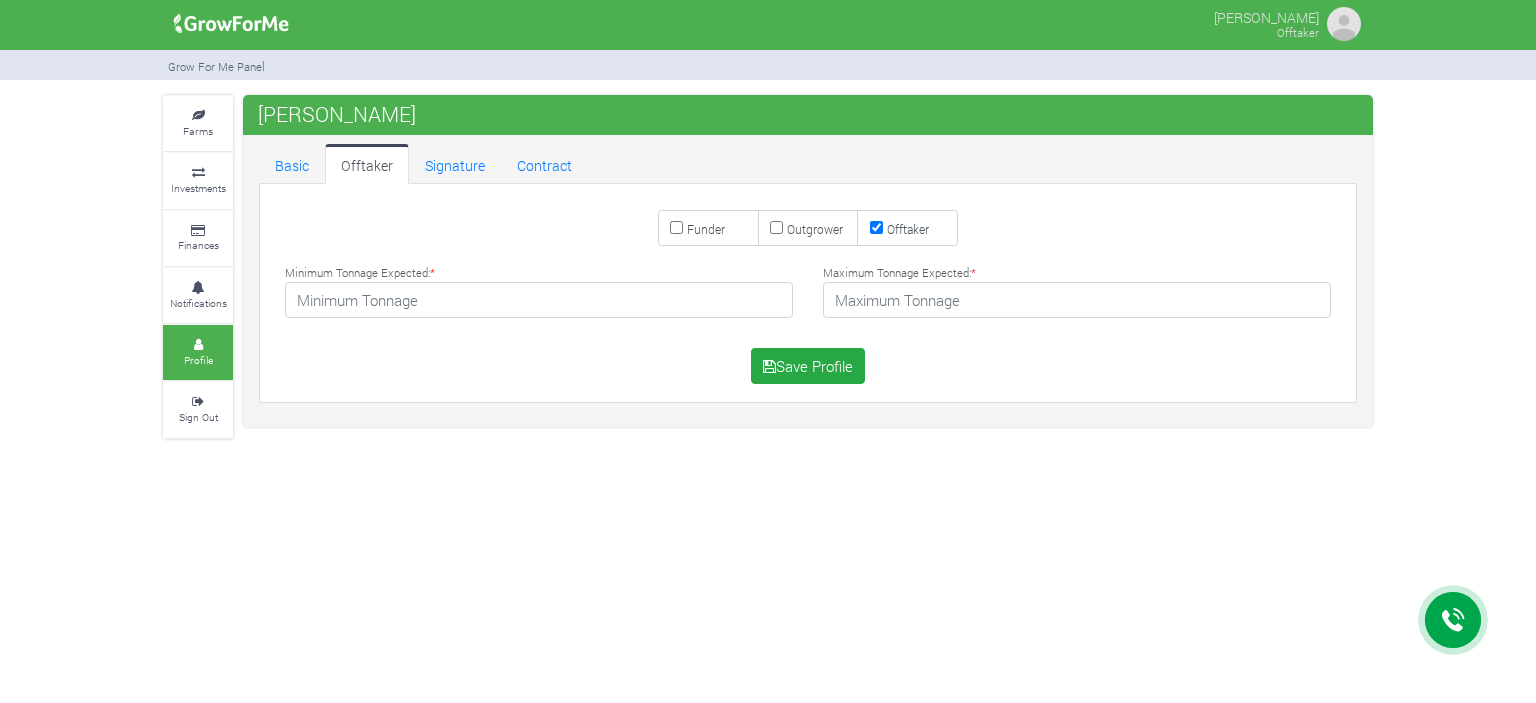 scroll, scrollTop: 0, scrollLeft: 0, axis: both 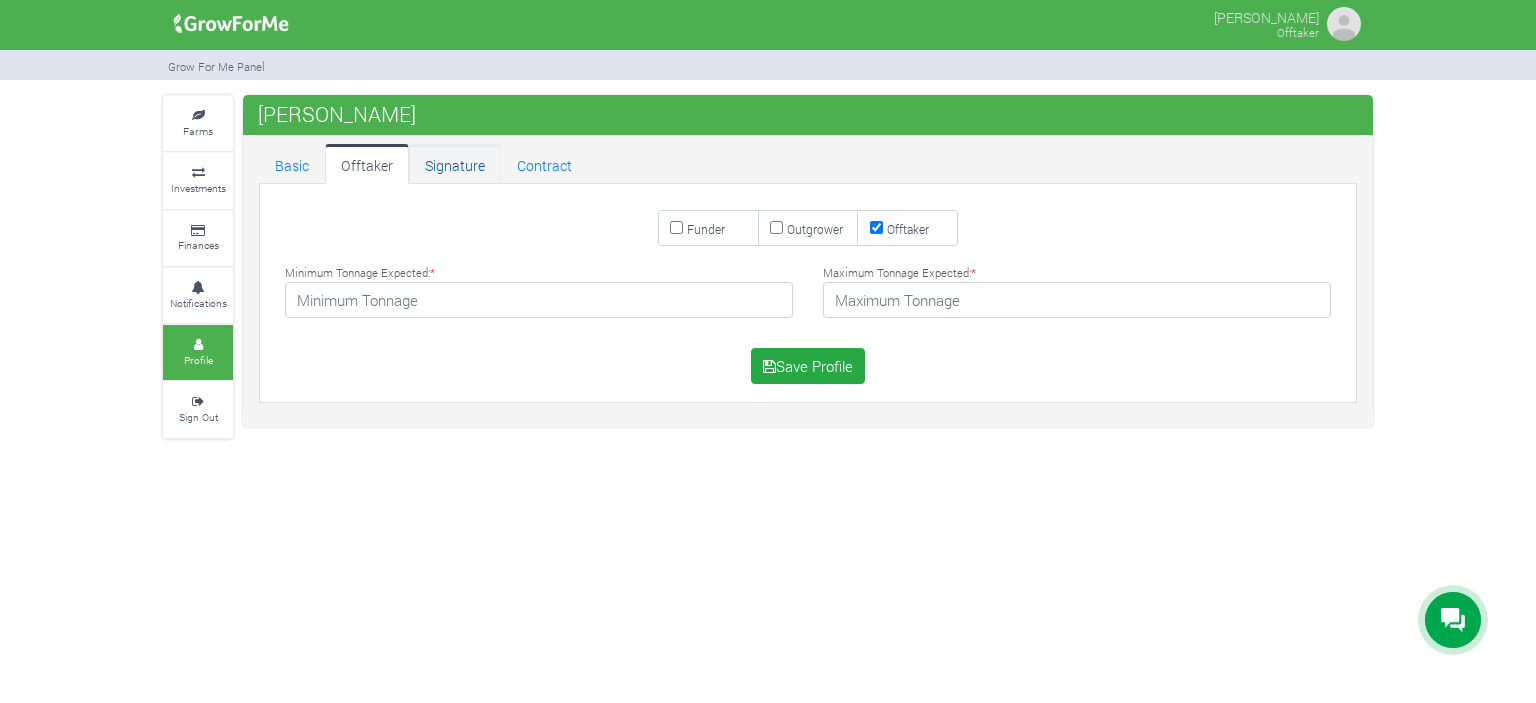 click on "Signature" at bounding box center [455, 164] 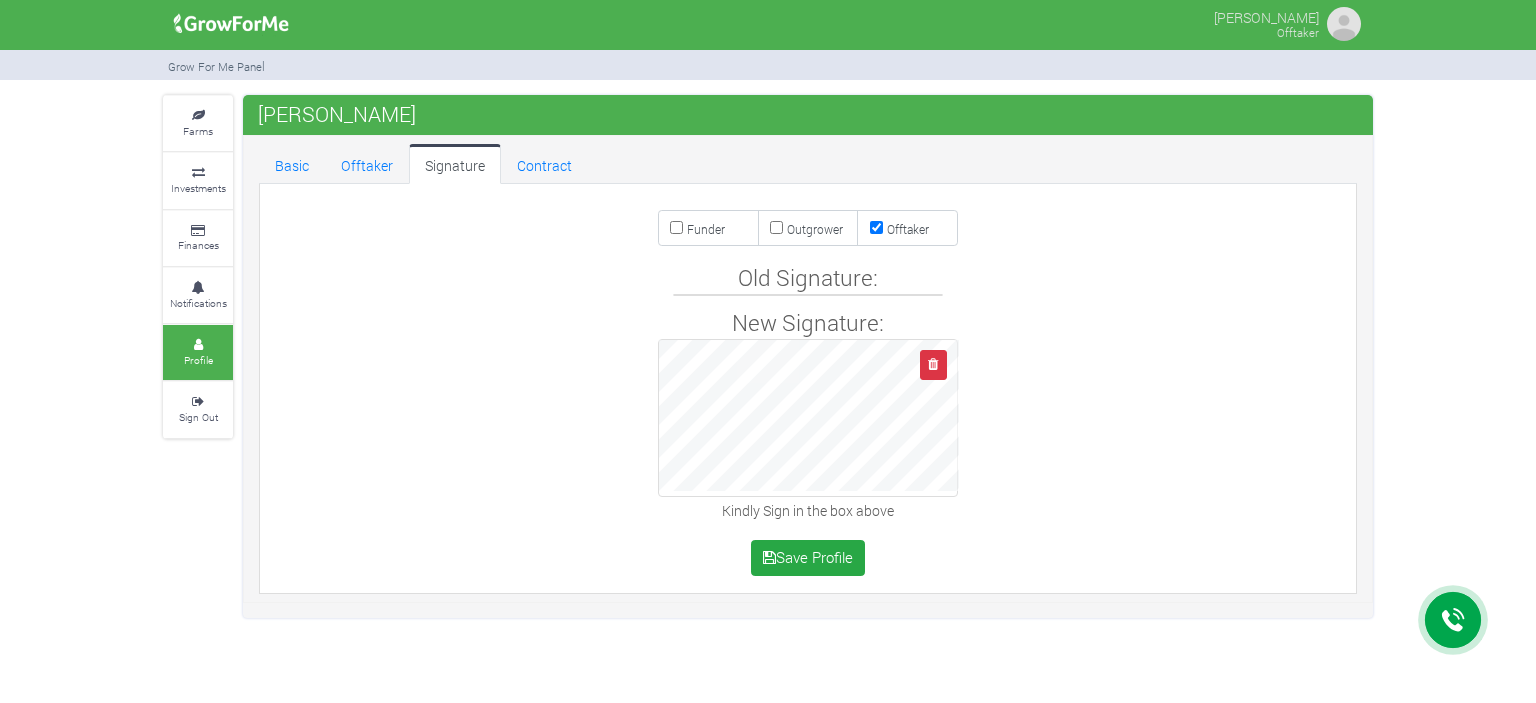 scroll, scrollTop: 0, scrollLeft: 0, axis: both 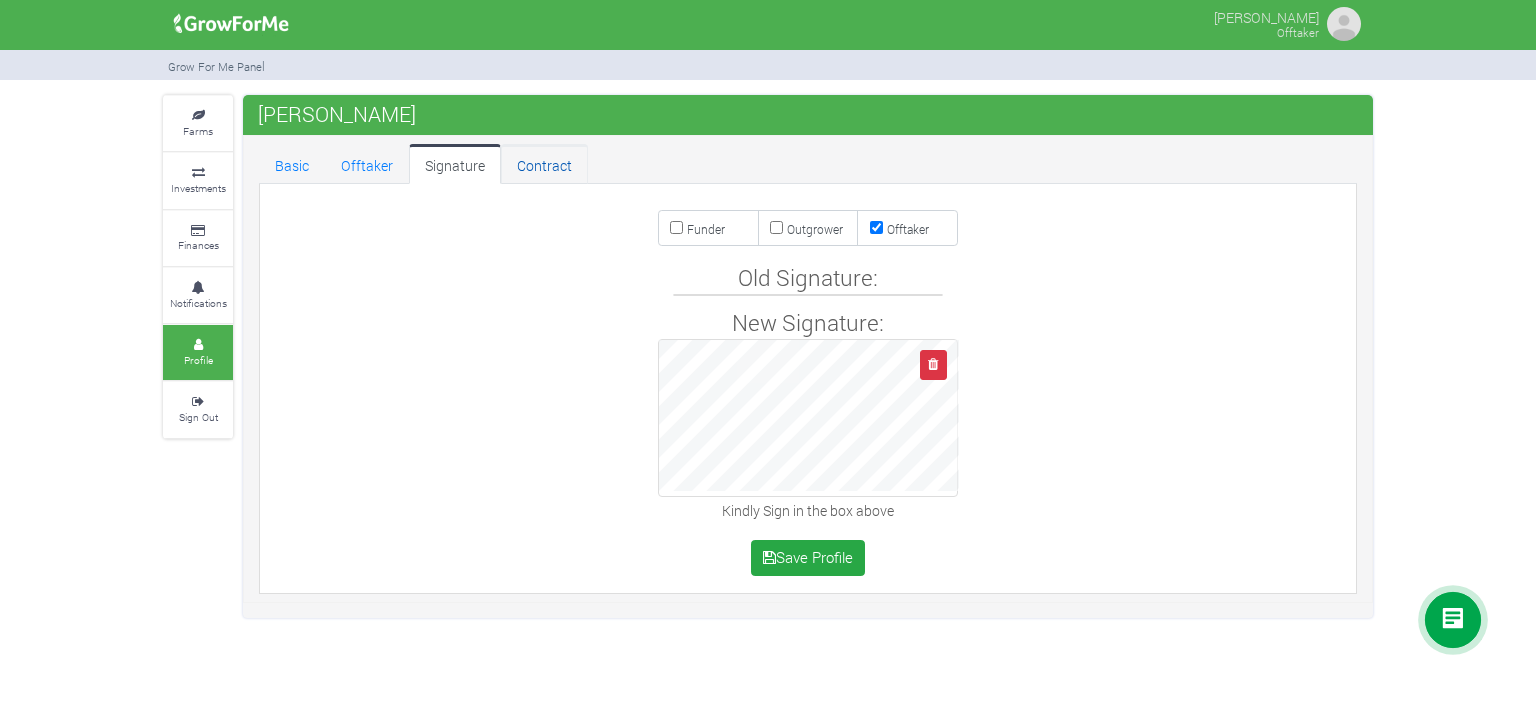 click on "Contract" at bounding box center [544, 164] 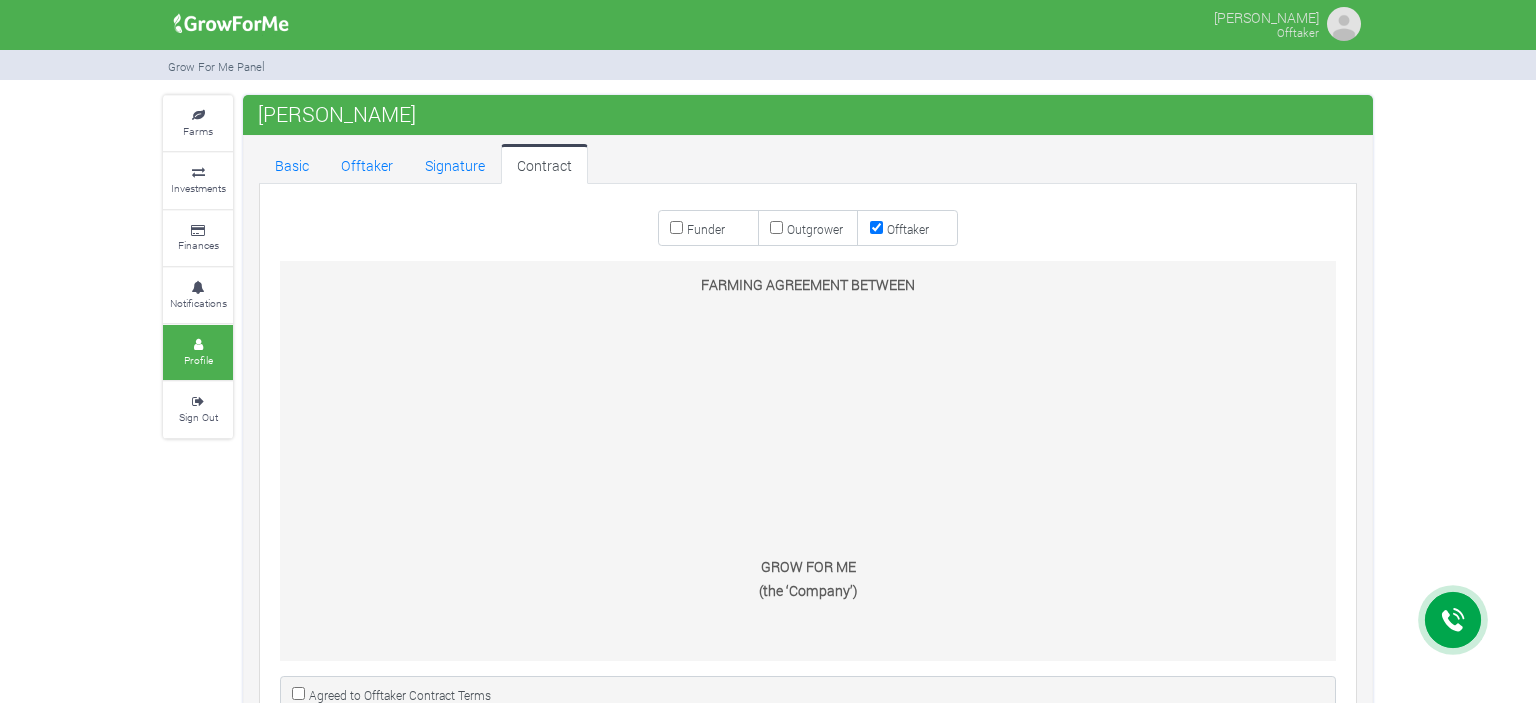 scroll, scrollTop: 0, scrollLeft: 0, axis: both 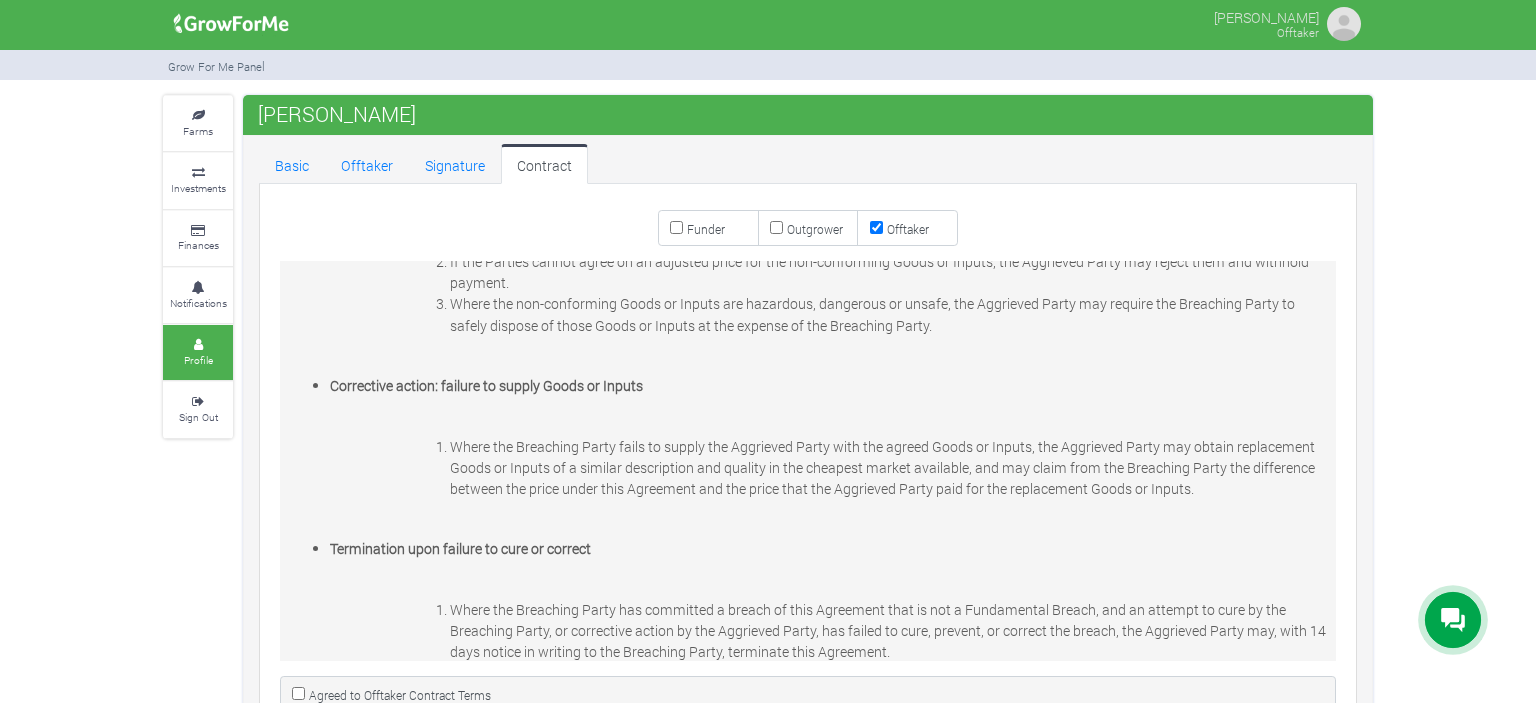 click at bounding box center (1344, 24) 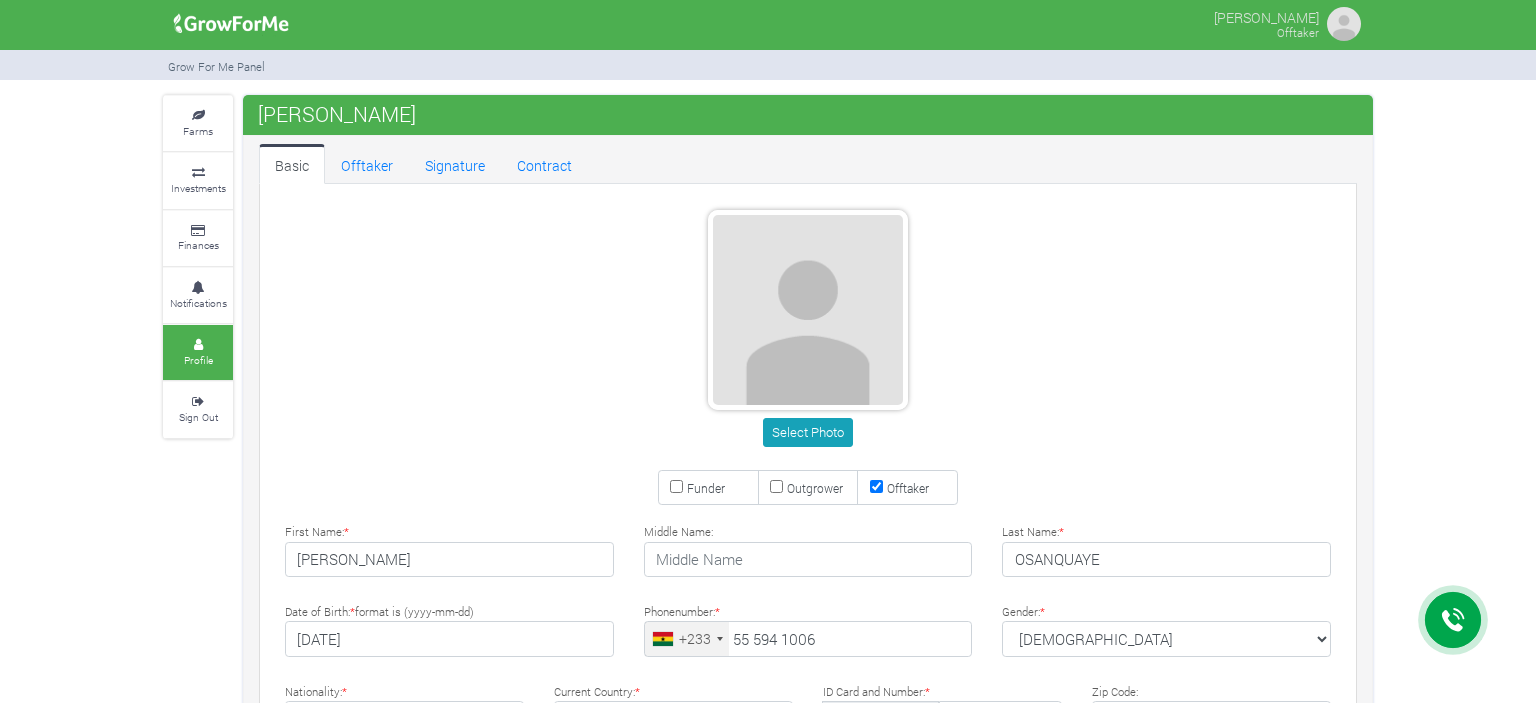 scroll, scrollTop: 0, scrollLeft: 0, axis: both 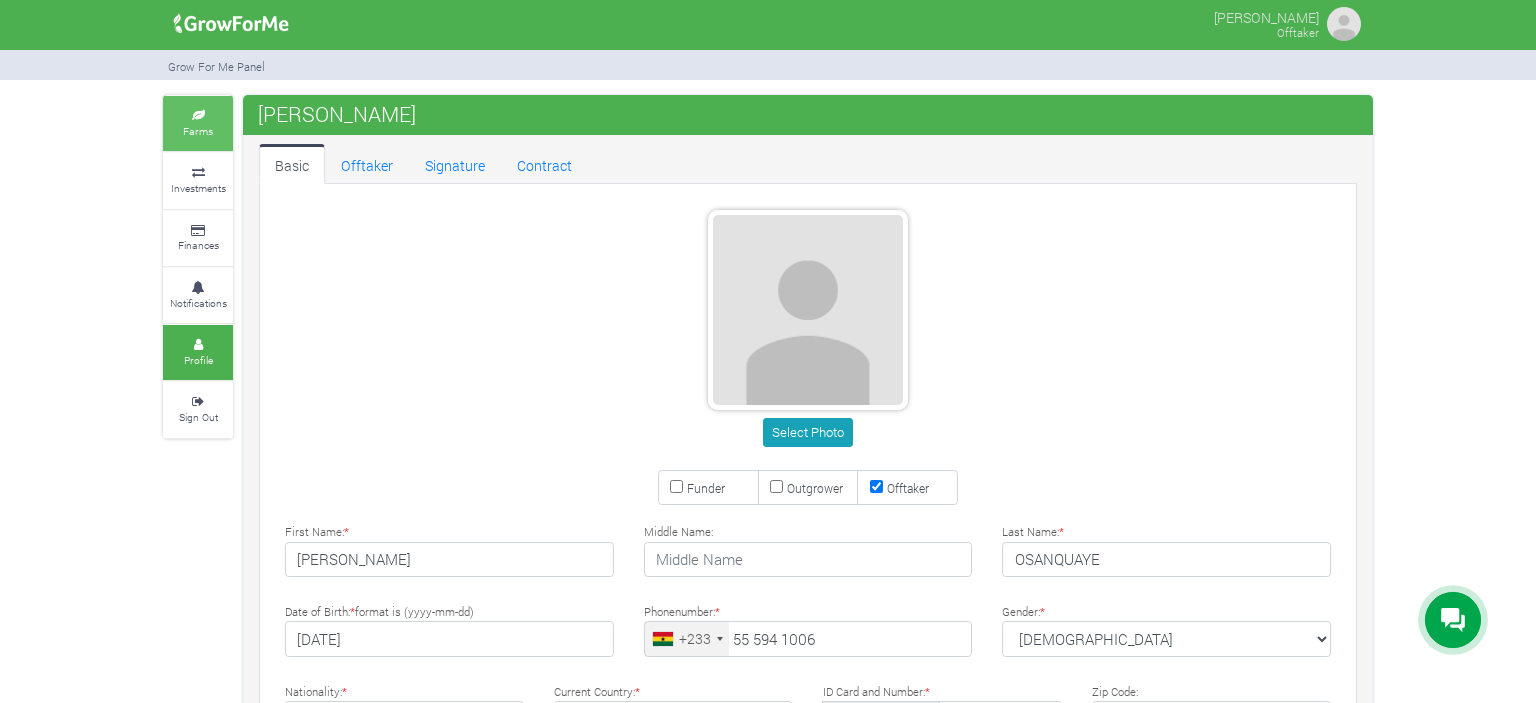 click at bounding box center [198, 116] 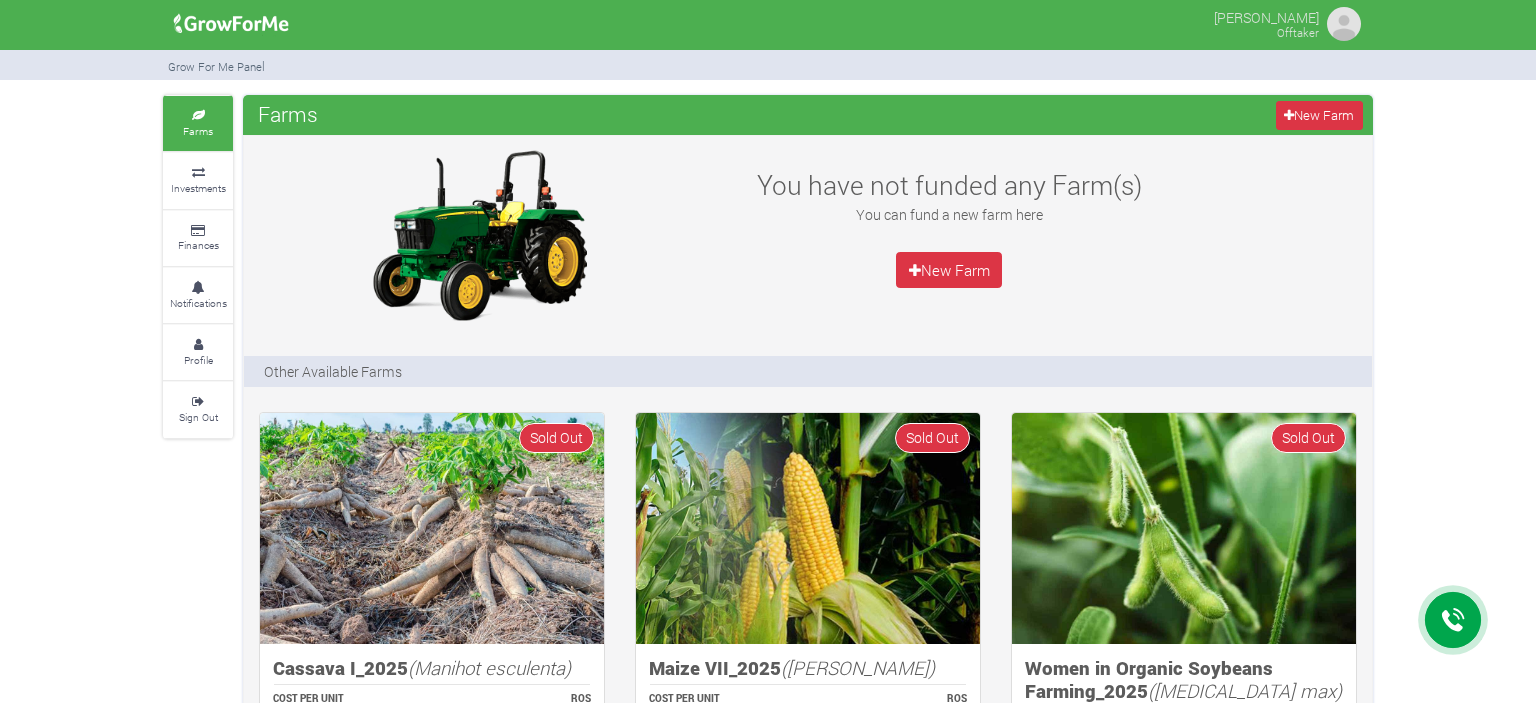 scroll, scrollTop: 0, scrollLeft: 0, axis: both 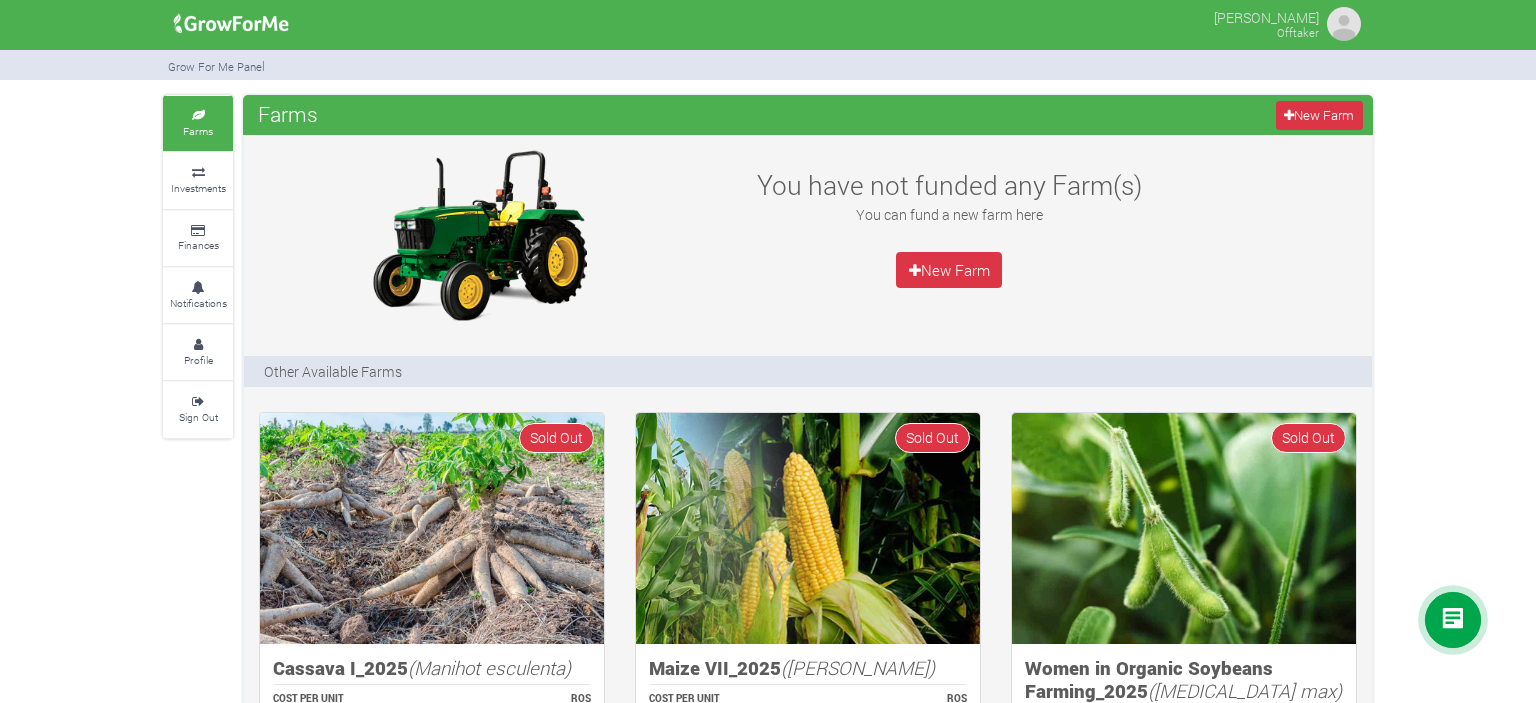 click at bounding box center [1344, 24] 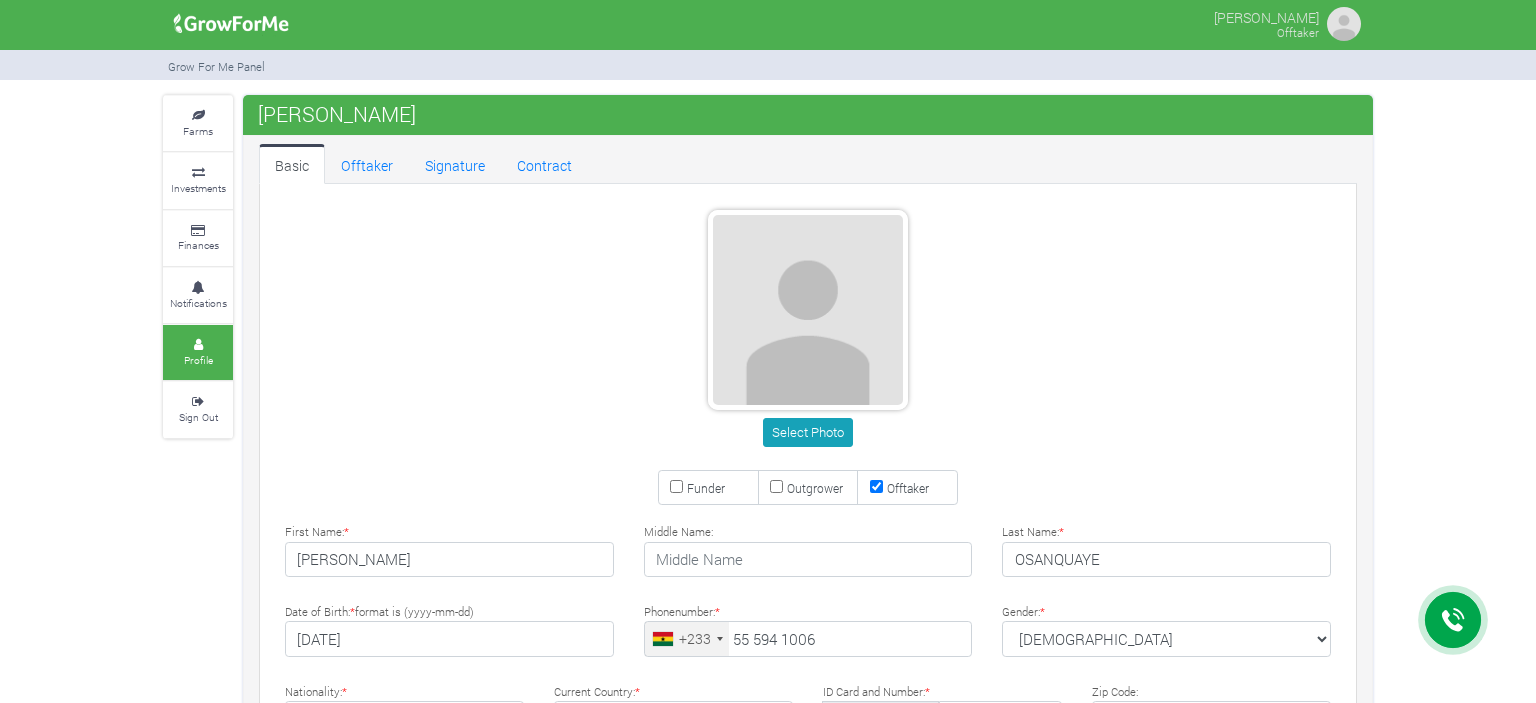 scroll, scrollTop: 0, scrollLeft: 0, axis: both 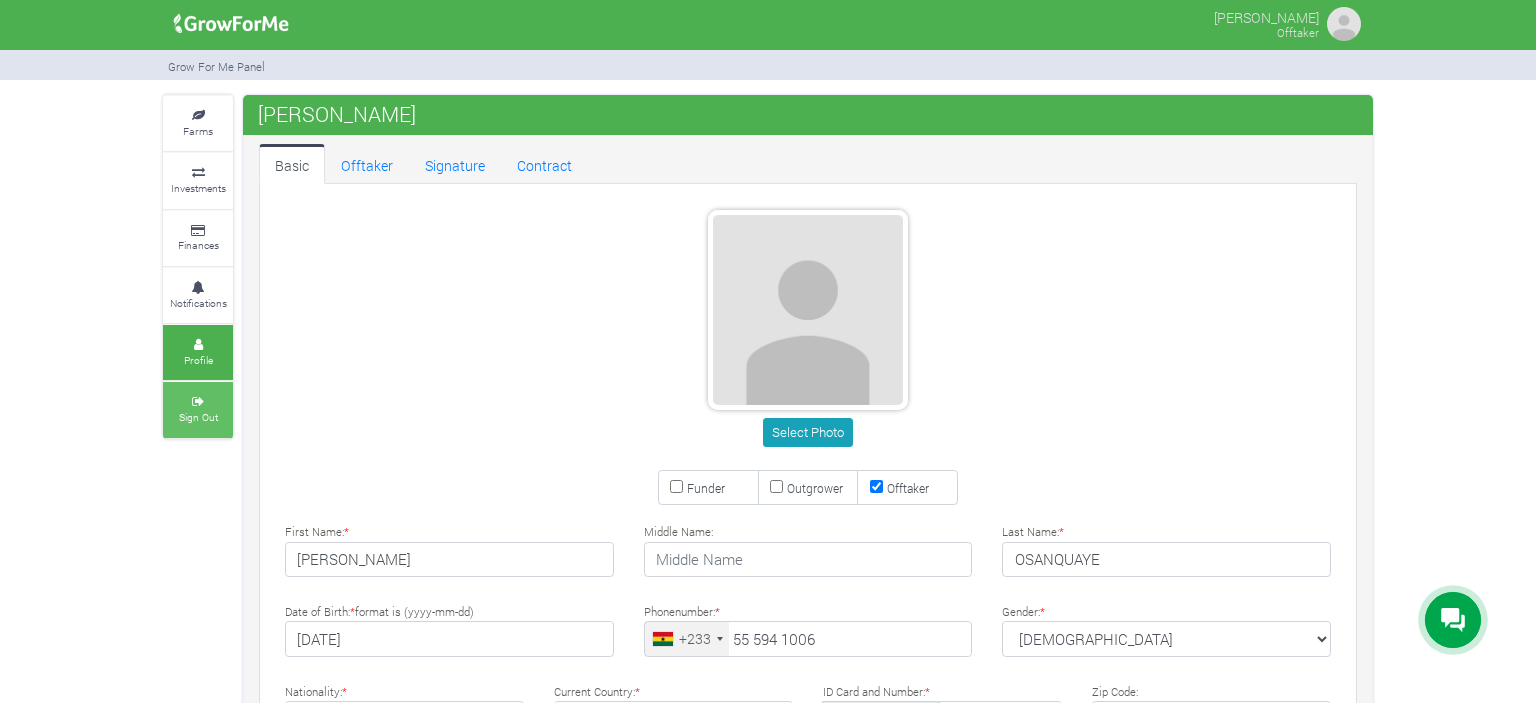 click on "Sign Out" at bounding box center [198, 409] 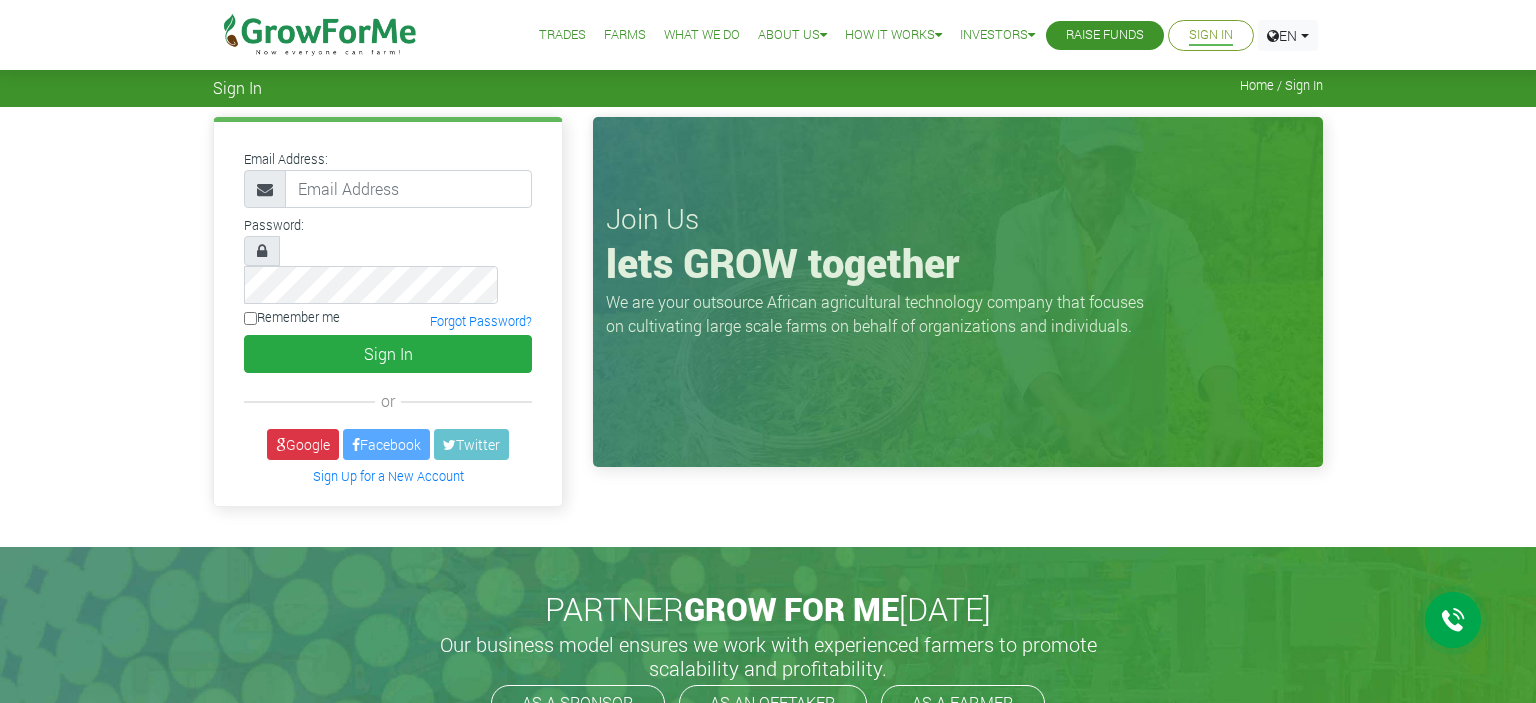 scroll, scrollTop: 0, scrollLeft: 0, axis: both 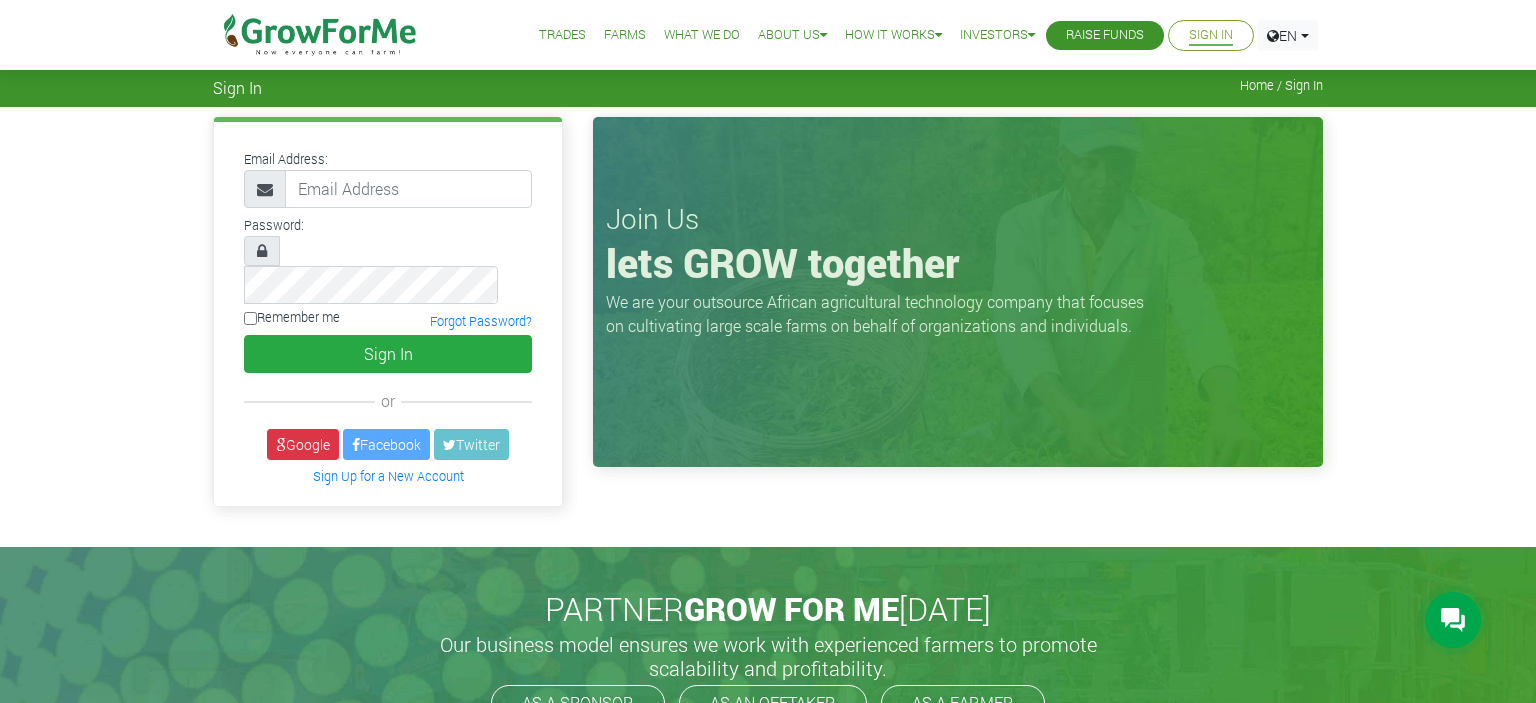 click on "What We Do" at bounding box center (702, 35) 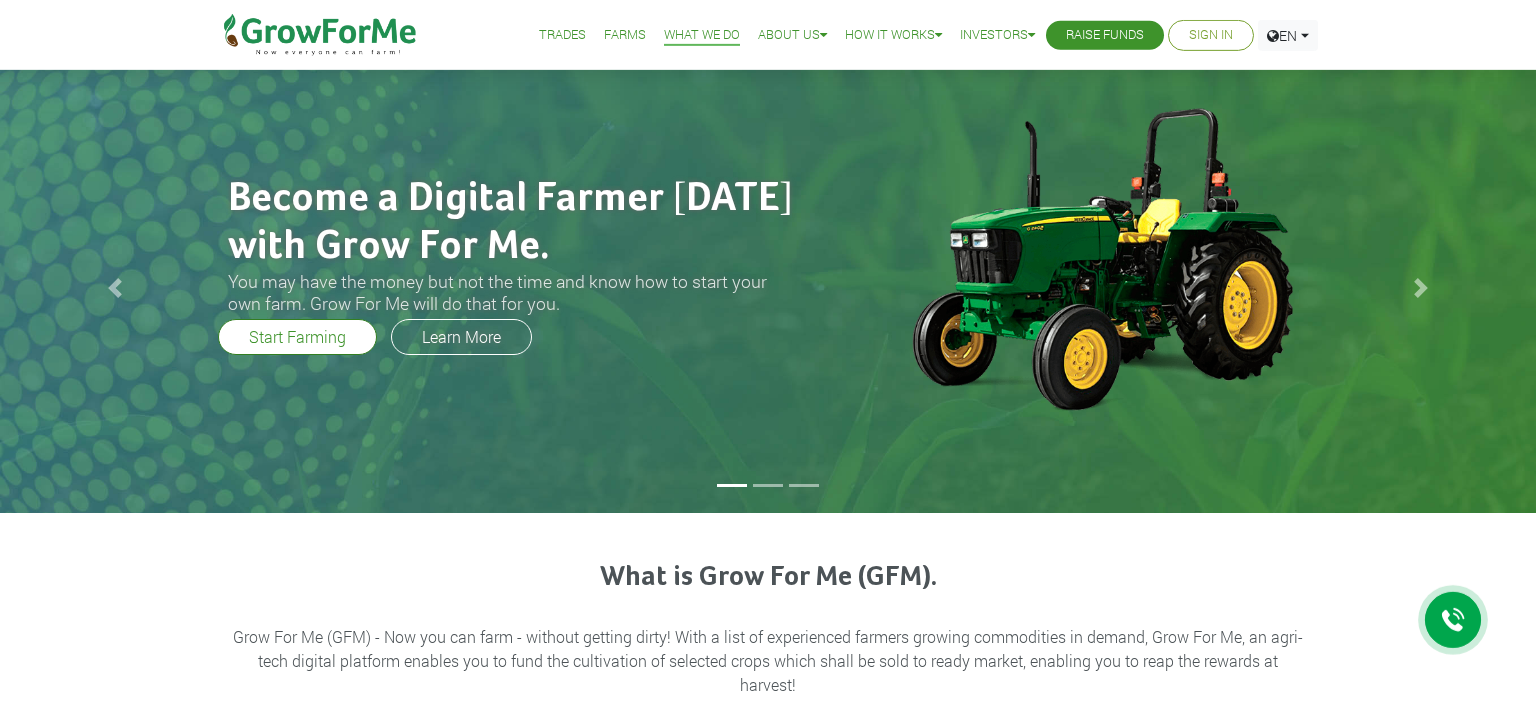 scroll, scrollTop: 0, scrollLeft: 0, axis: both 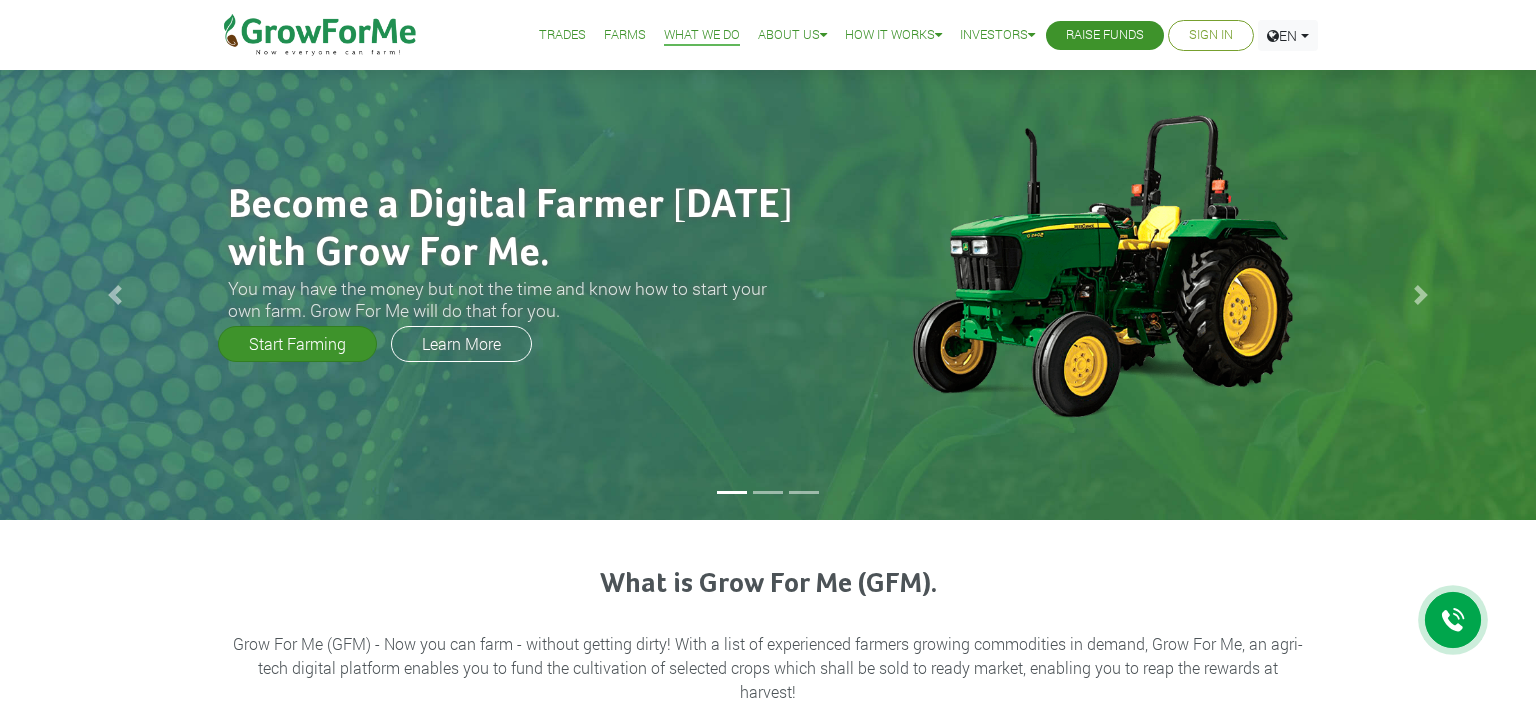 click on "Start Farming" at bounding box center (297, 344) 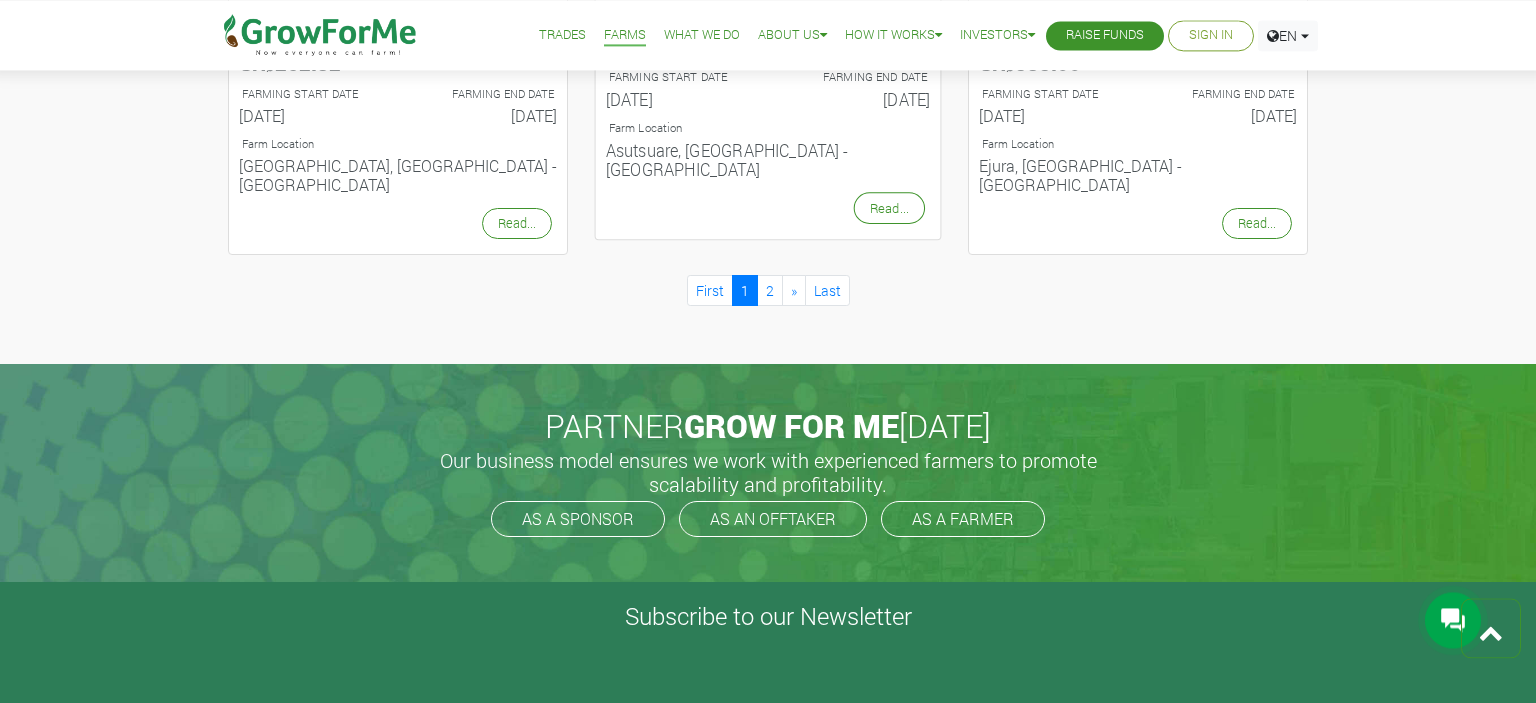 scroll, scrollTop: 2315, scrollLeft: 0, axis: vertical 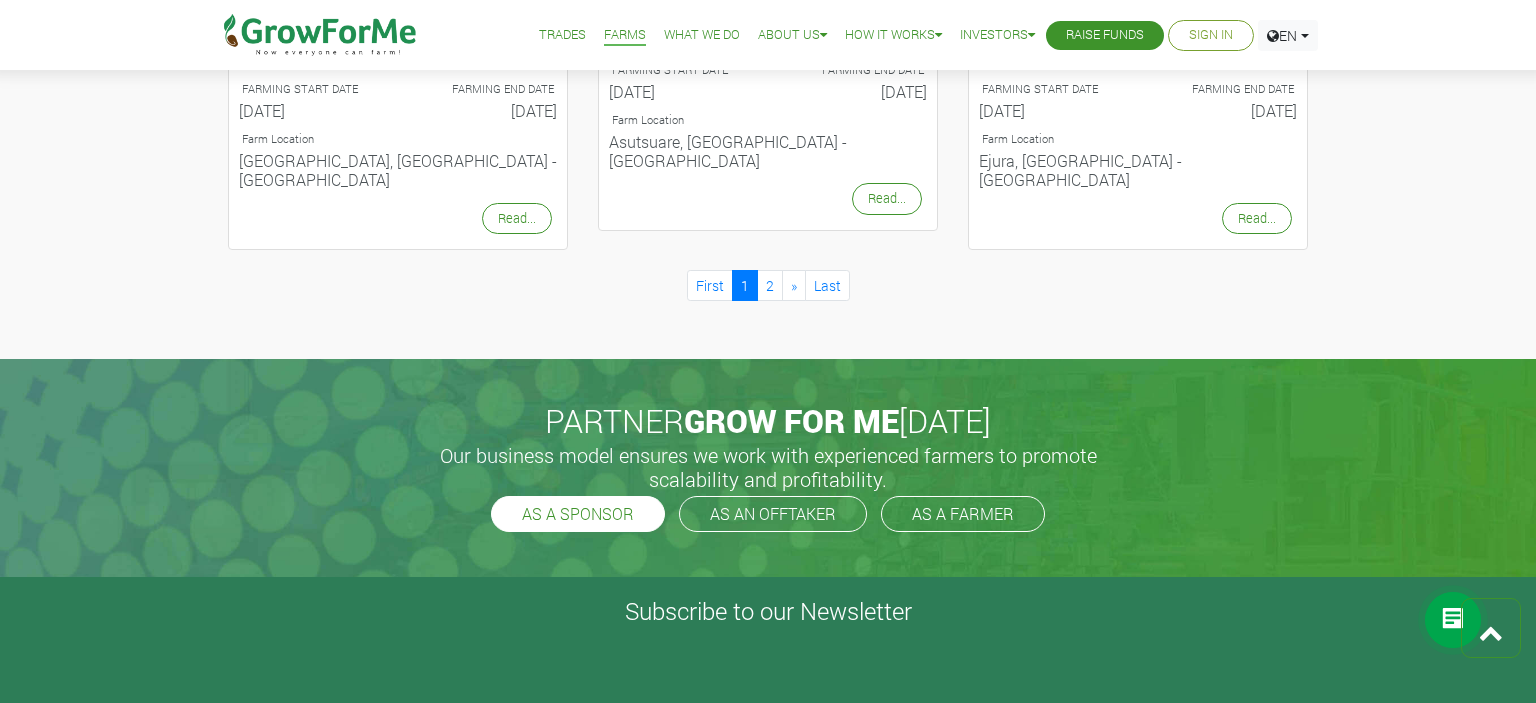 click on "AS A SPONSOR" at bounding box center (578, 514) 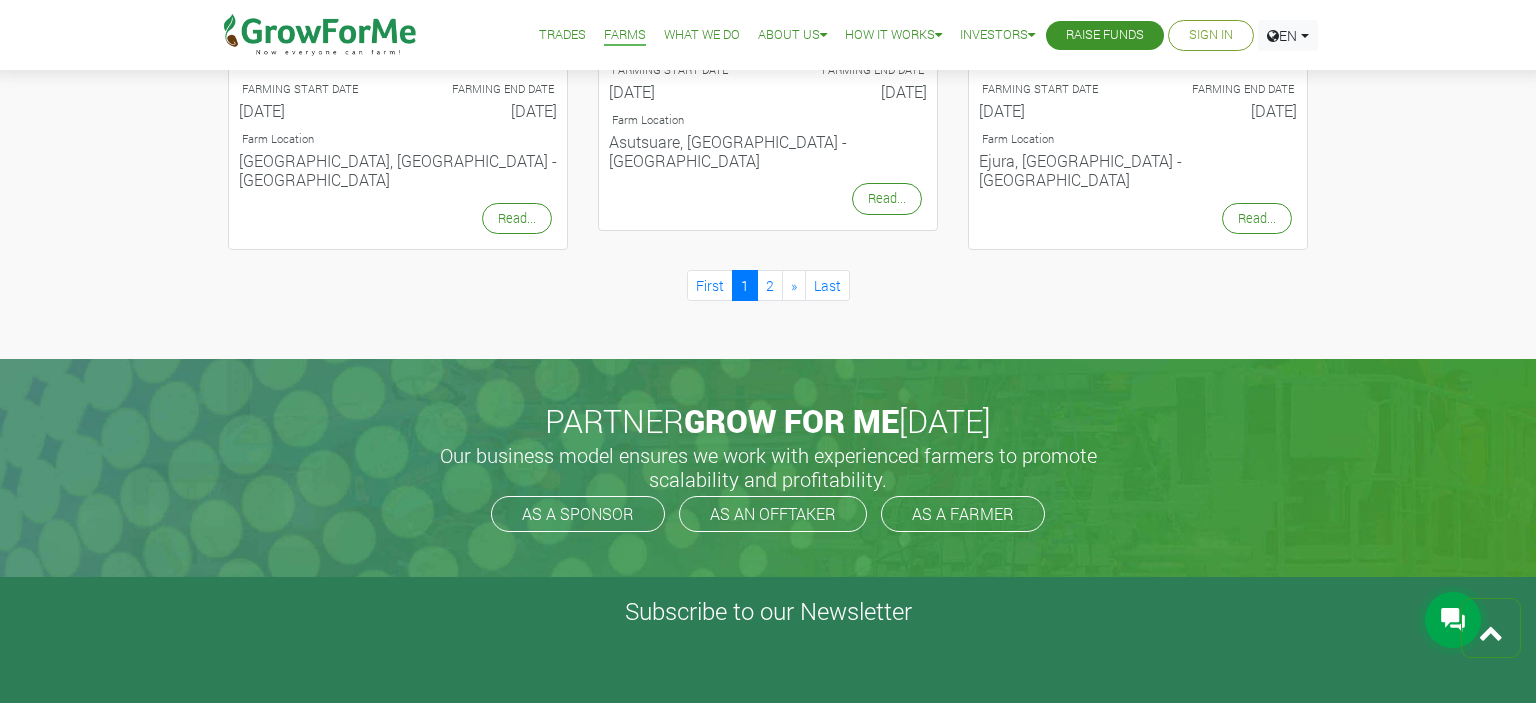 click on "What We Do" at bounding box center [702, 35] 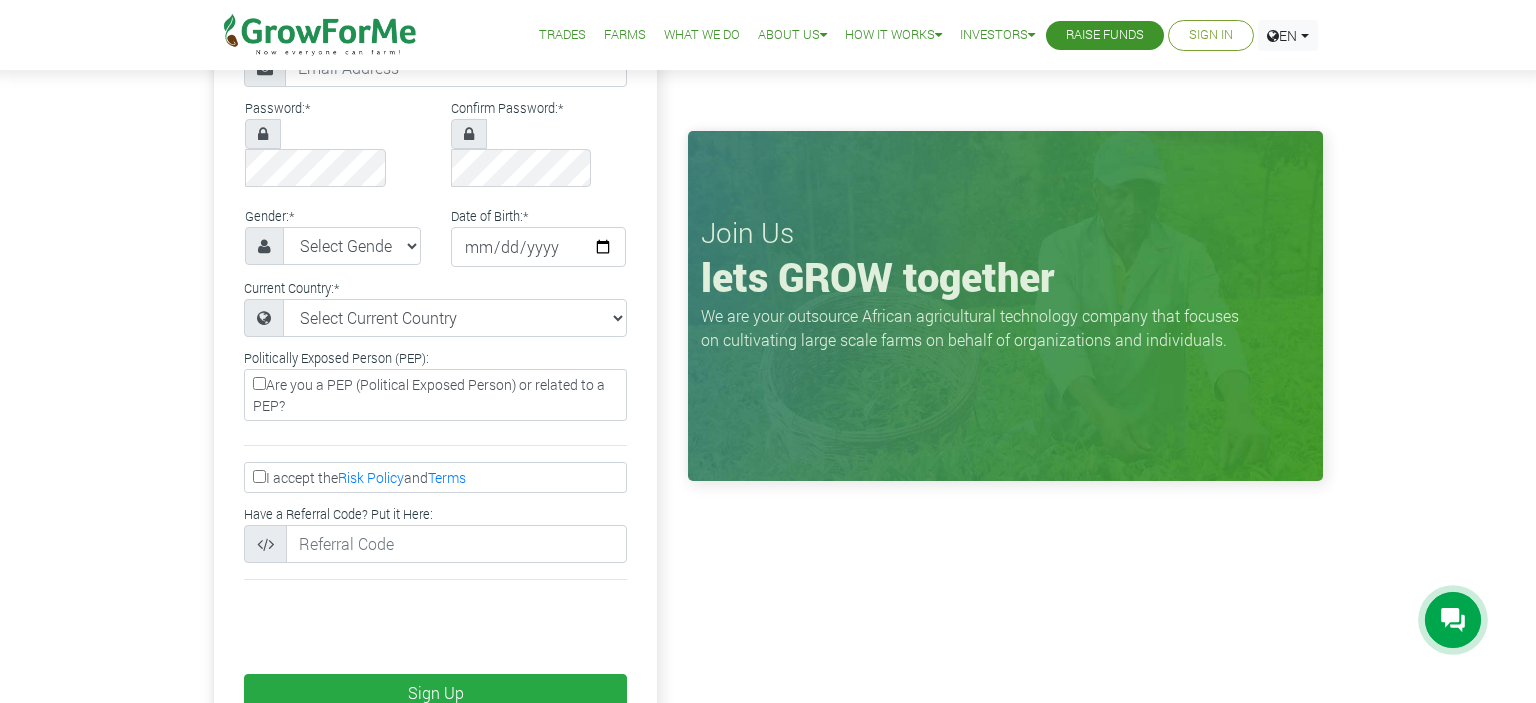 scroll, scrollTop: 844, scrollLeft: 0, axis: vertical 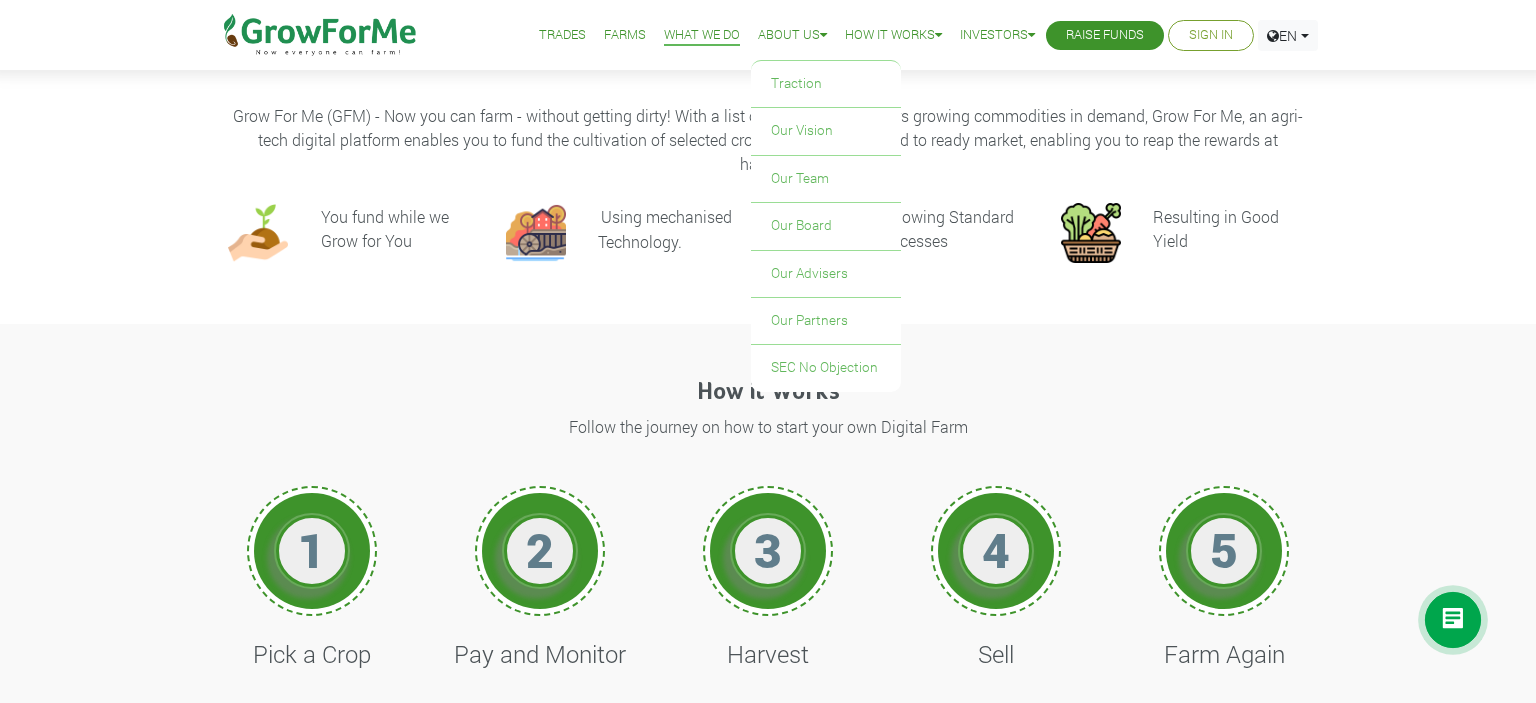 click on "About Us" at bounding box center (792, 35) 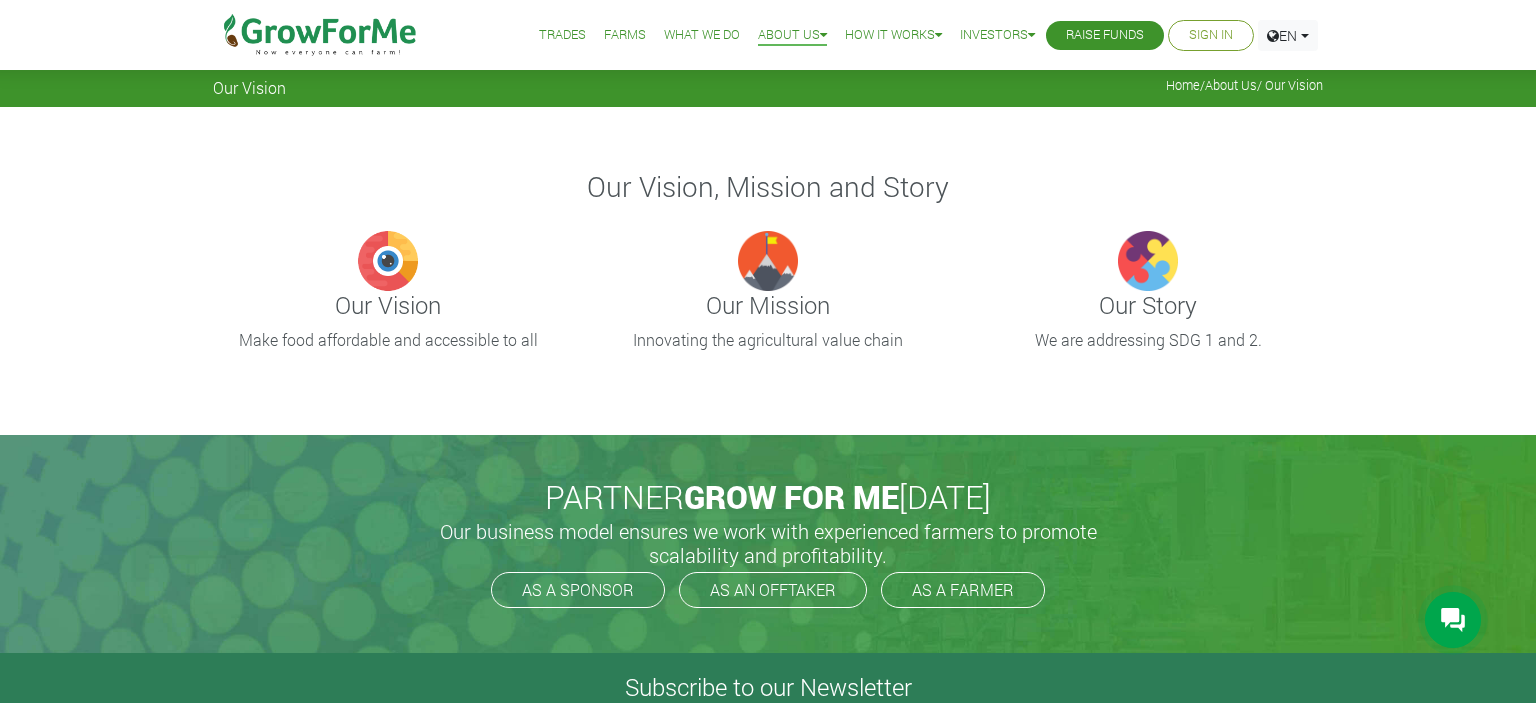scroll, scrollTop: 0, scrollLeft: 0, axis: both 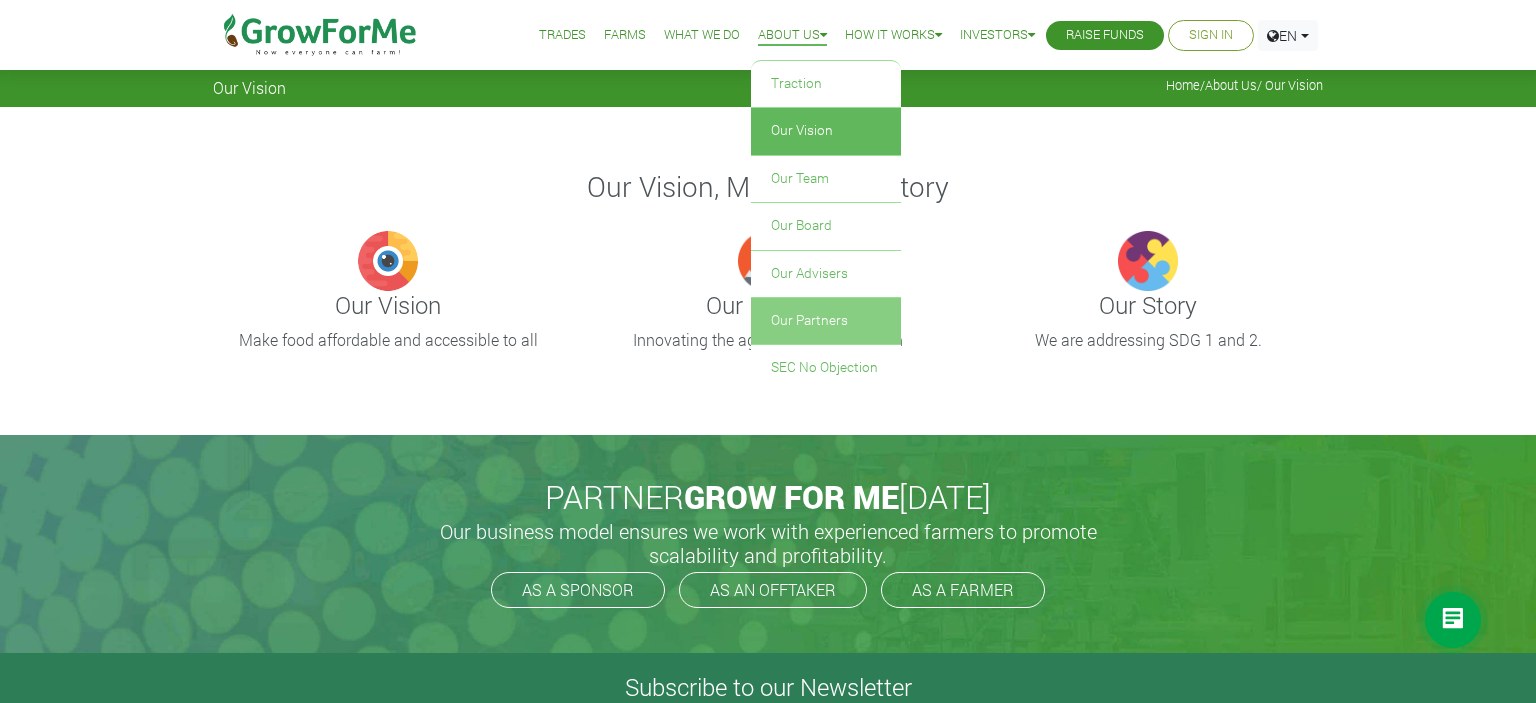 click on "Our Partners" at bounding box center (826, 321) 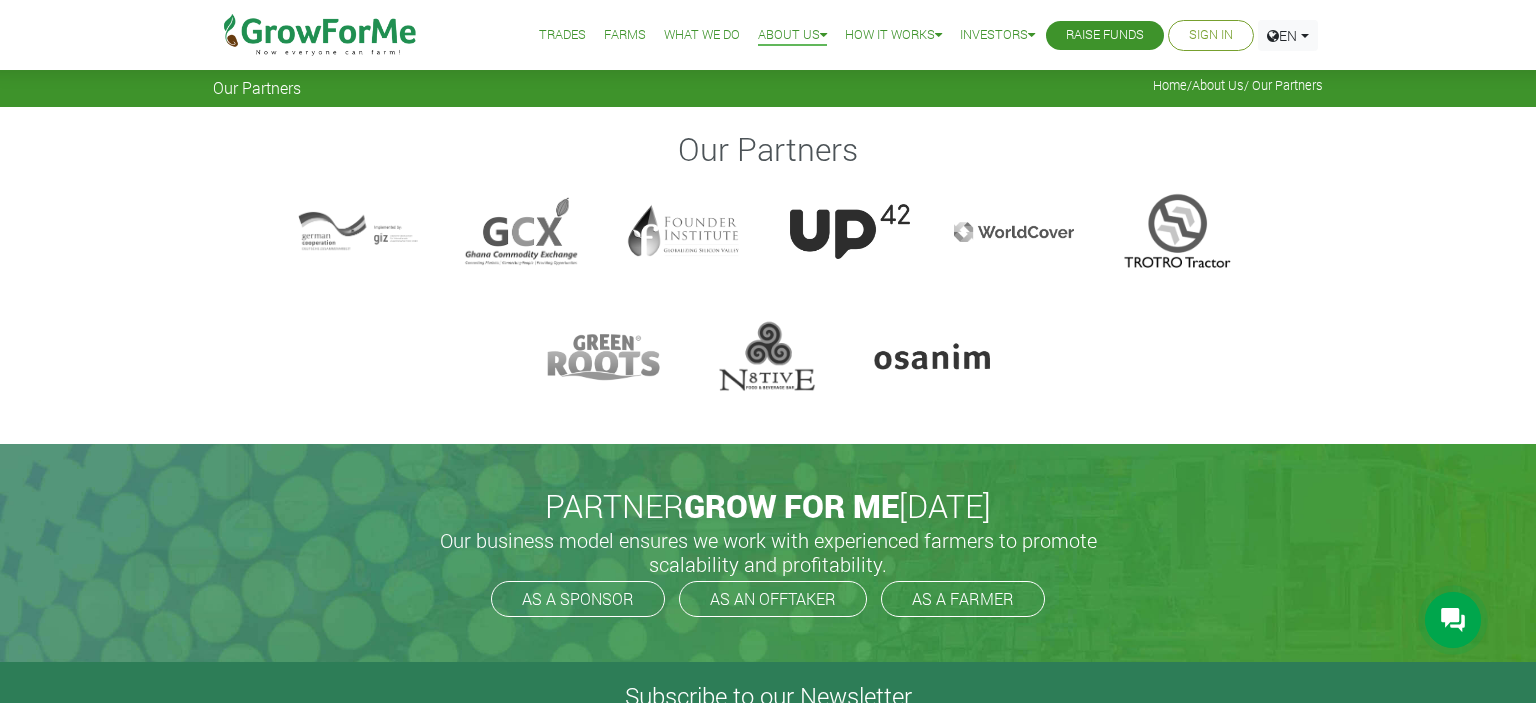 scroll, scrollTop: 0, scrollLeft: 0, axis: both 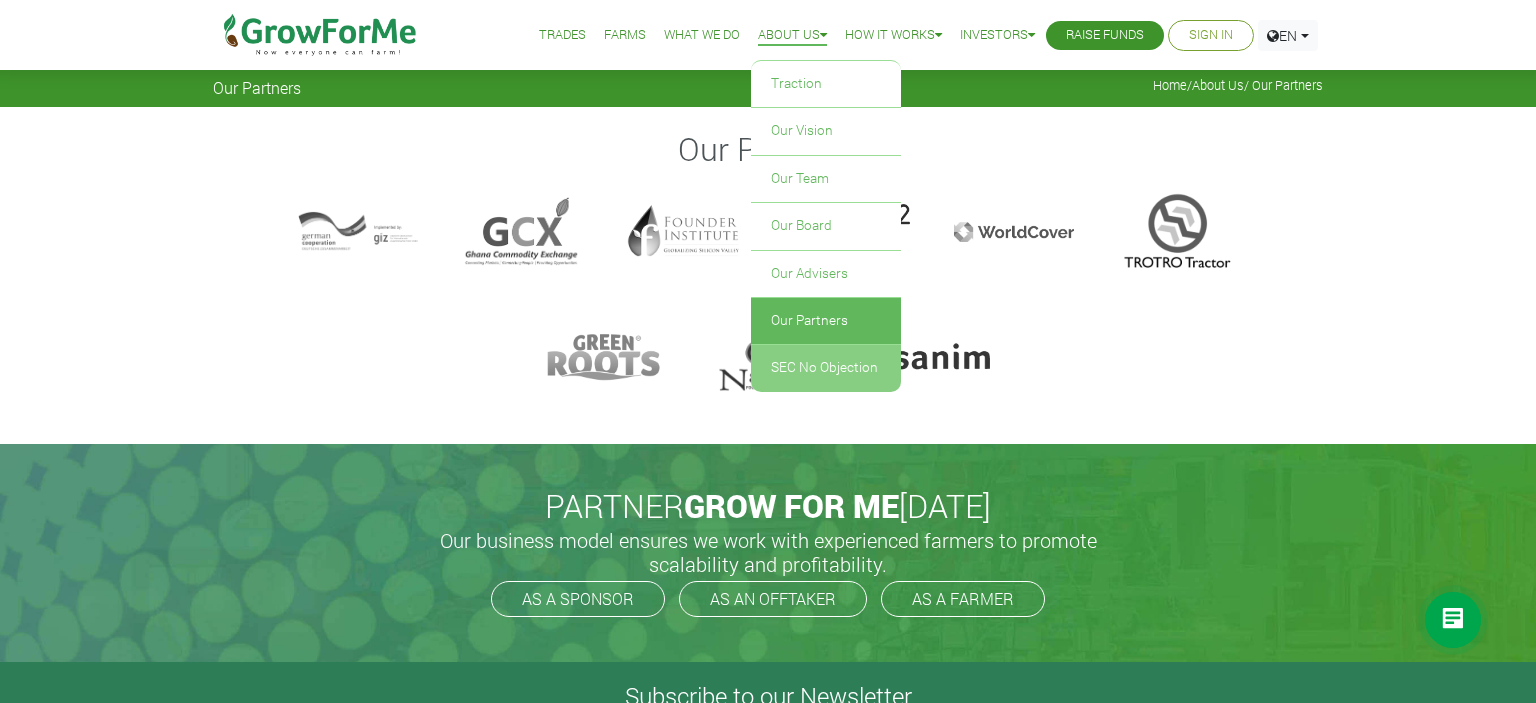 click on "SEC No Objection" at bounding box center [826, 368] 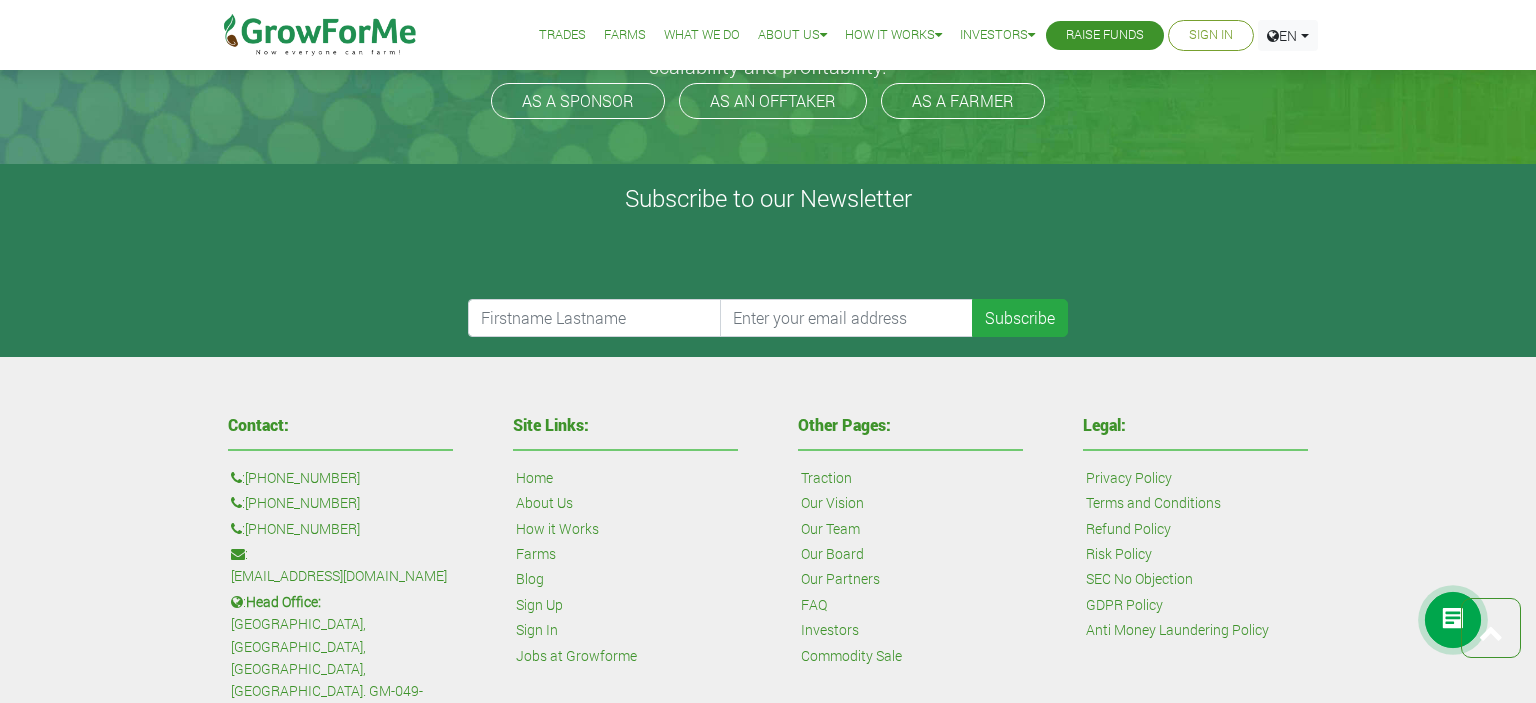 scroll, scrollTop: 633, scrollLeft: 0, axis: vertical 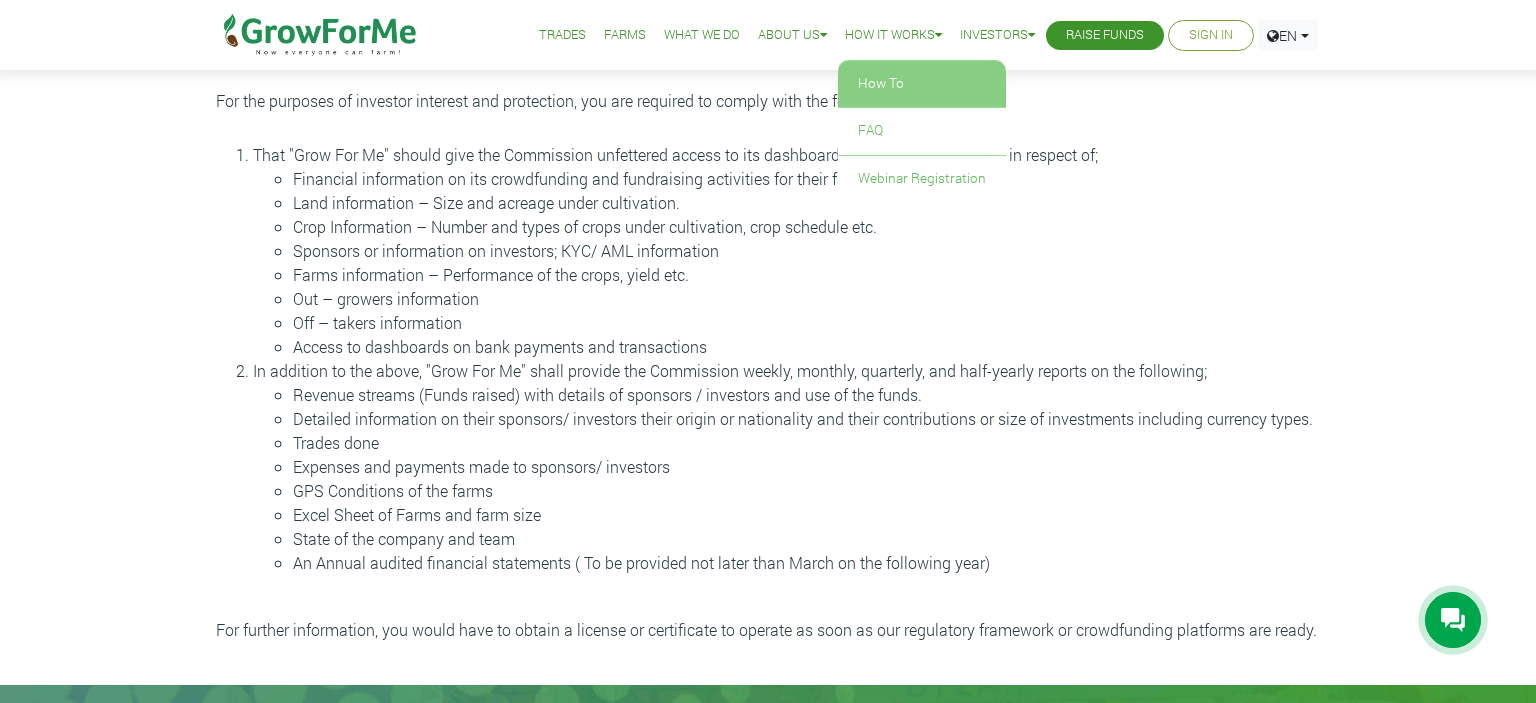 click on "How To" at bounding box center [922, 84] 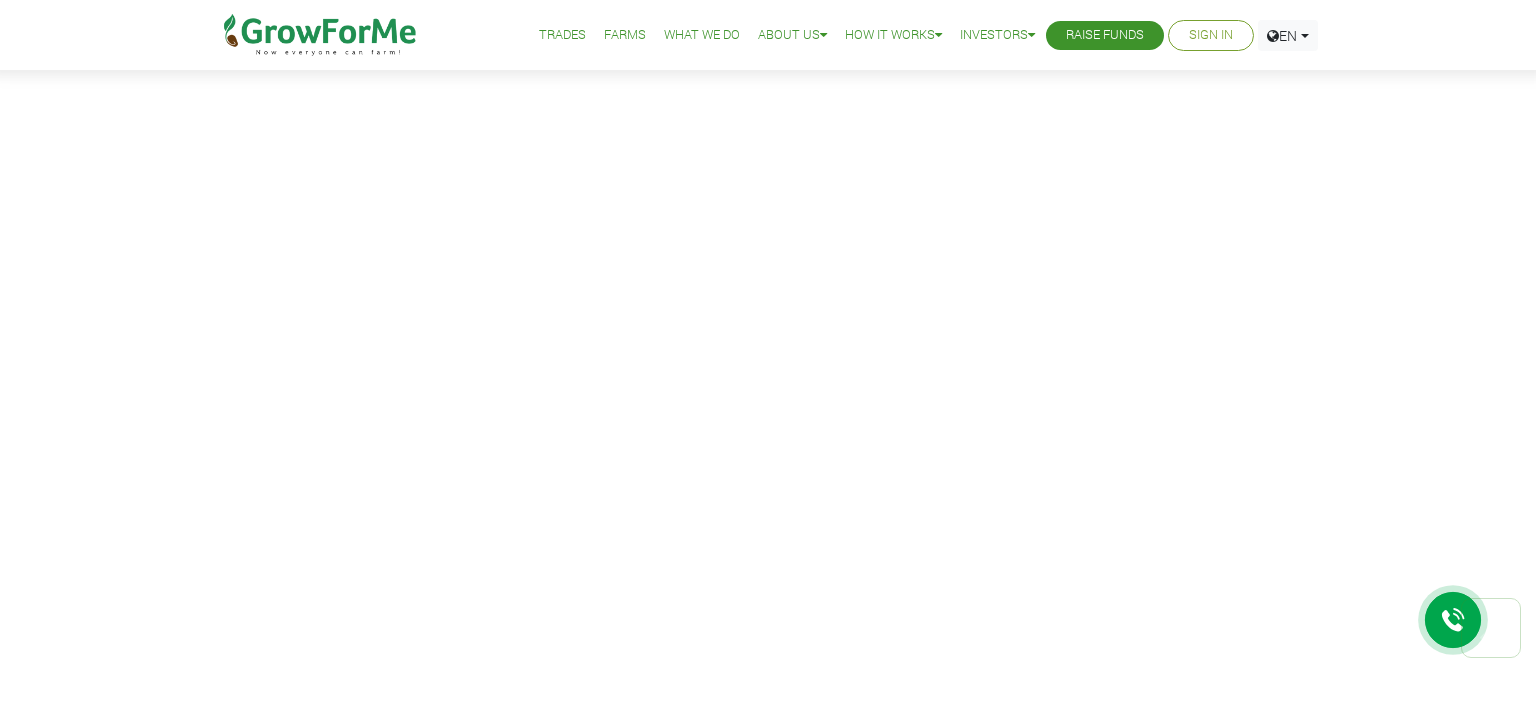 scroll, scrollTop: 0, scrollLeft: 0, axis: both 